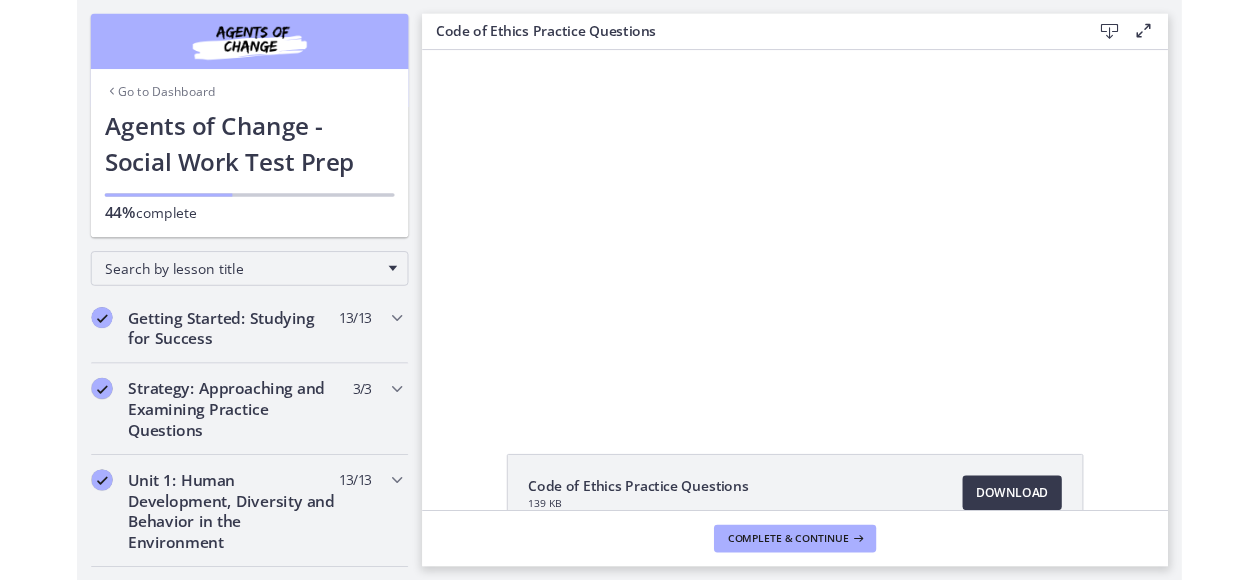scroll, scrollTop: 0, scrollLeft: 0, axis: both 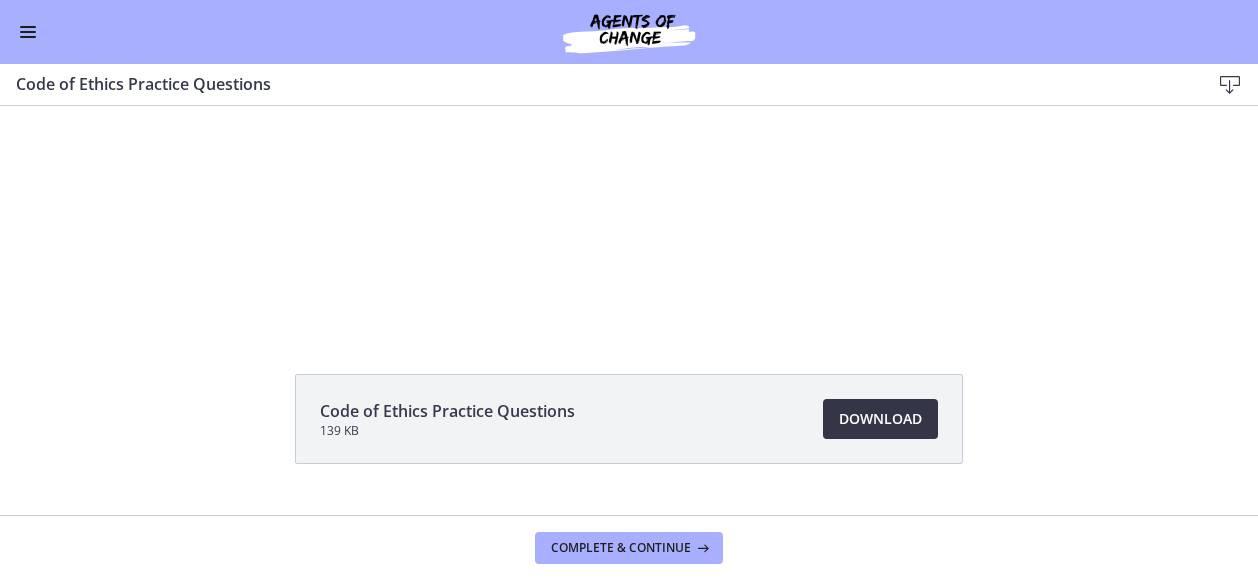 click on "Download
Opens in a new window" at bounding box center [880, 419] 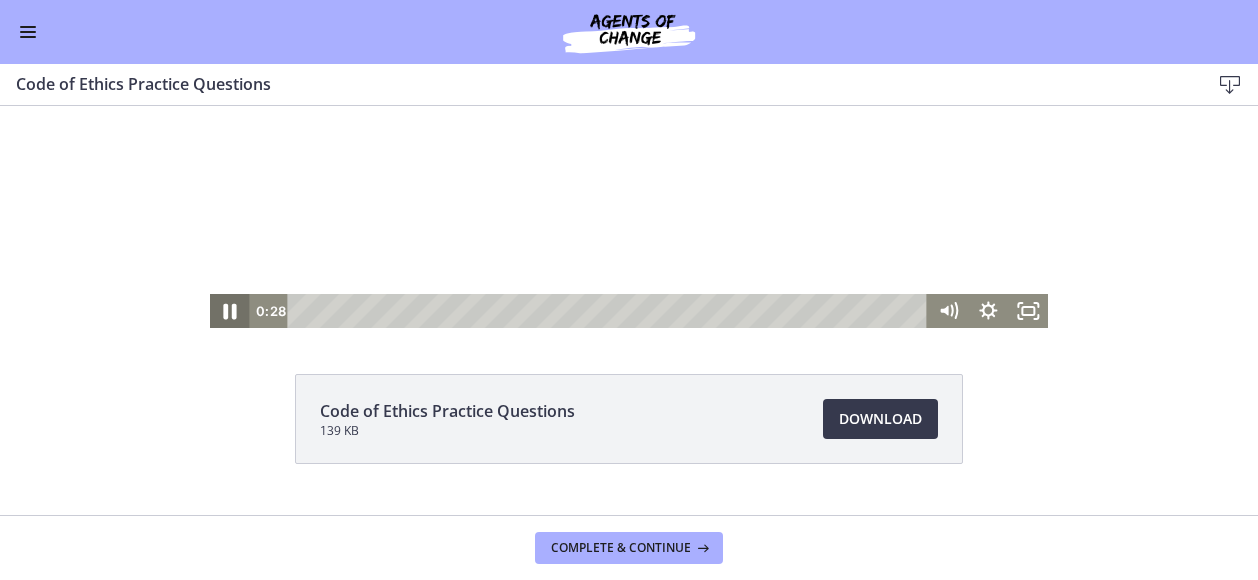 click 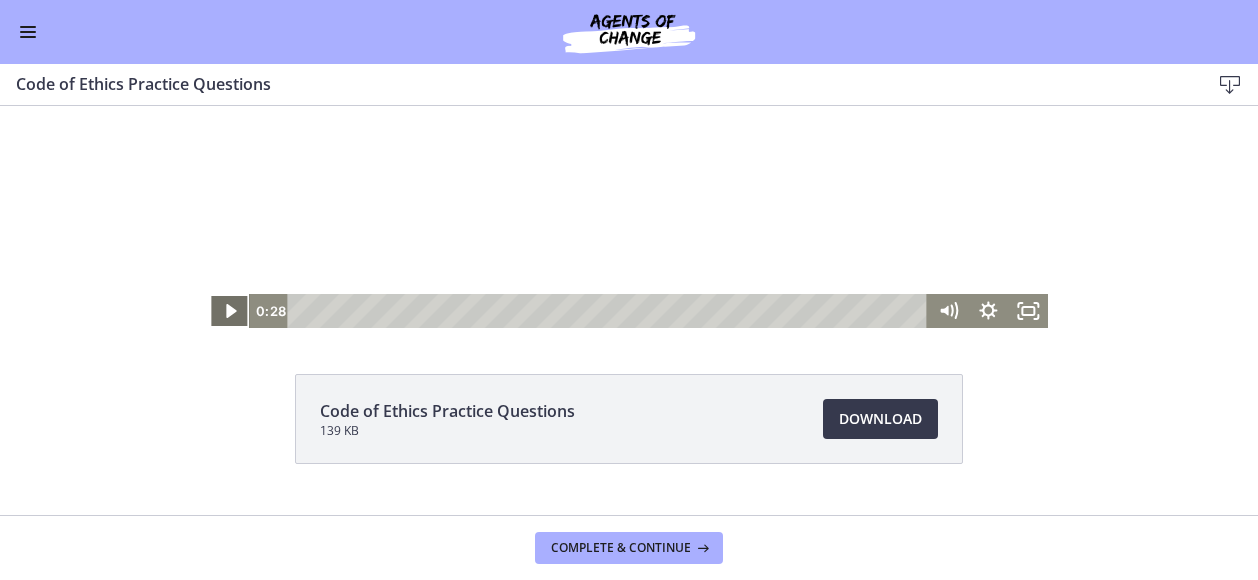click 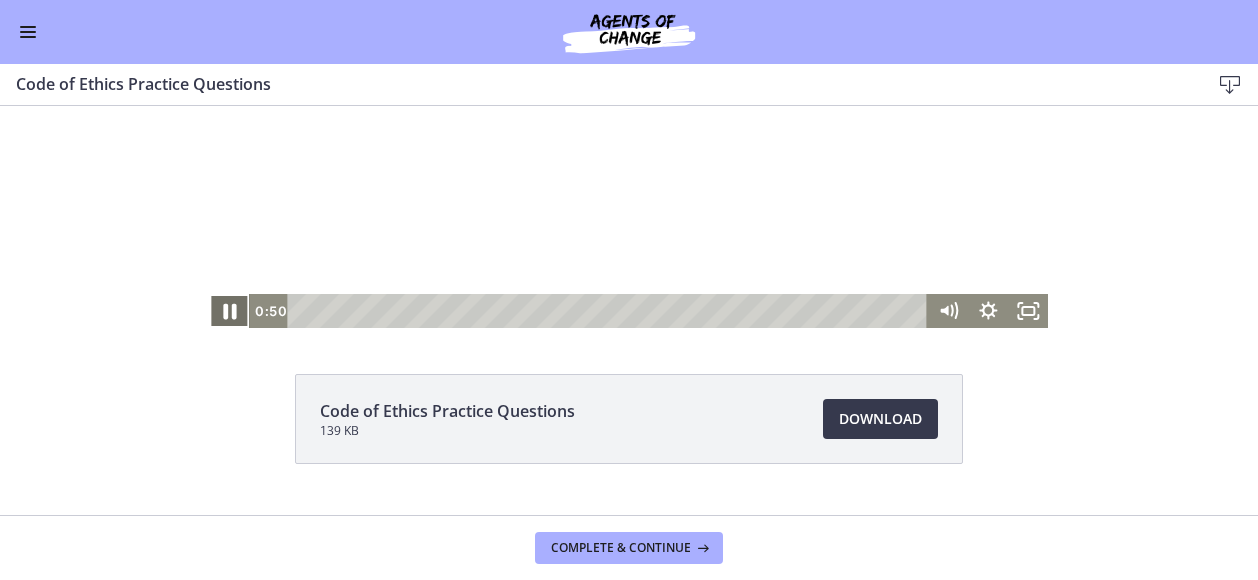 click 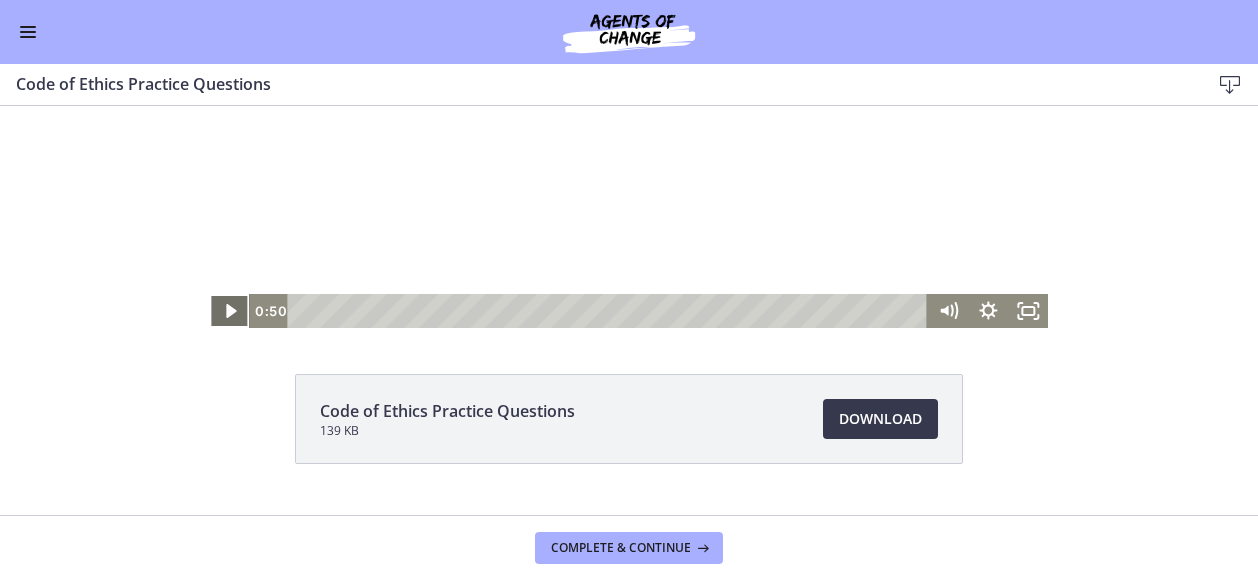 click 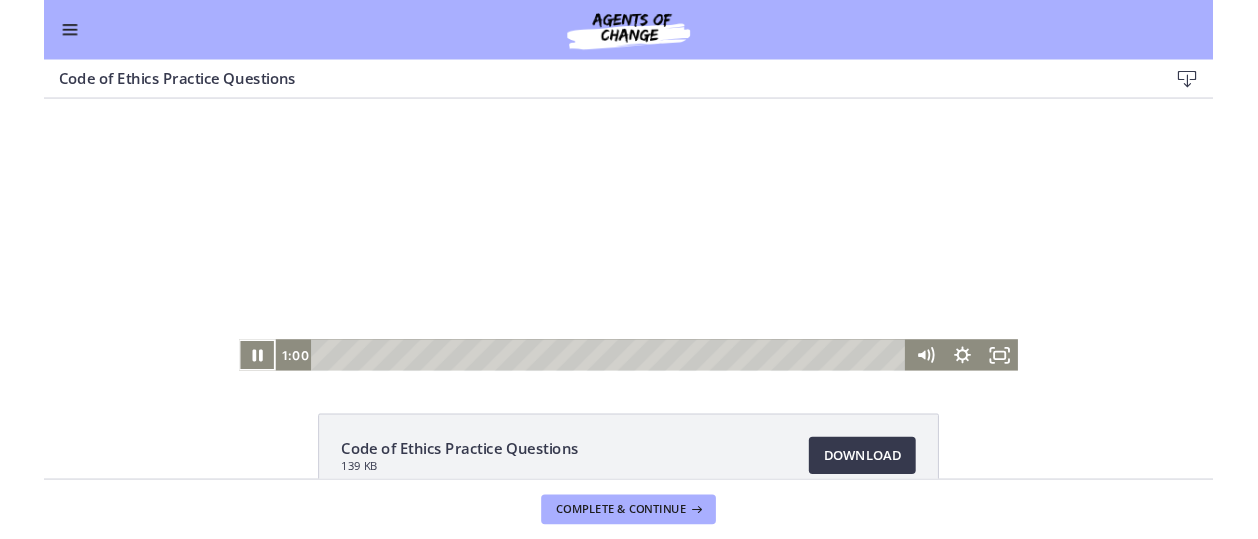 scroll, scrollTop: 100, scrollLeft: 0, axis: vertical 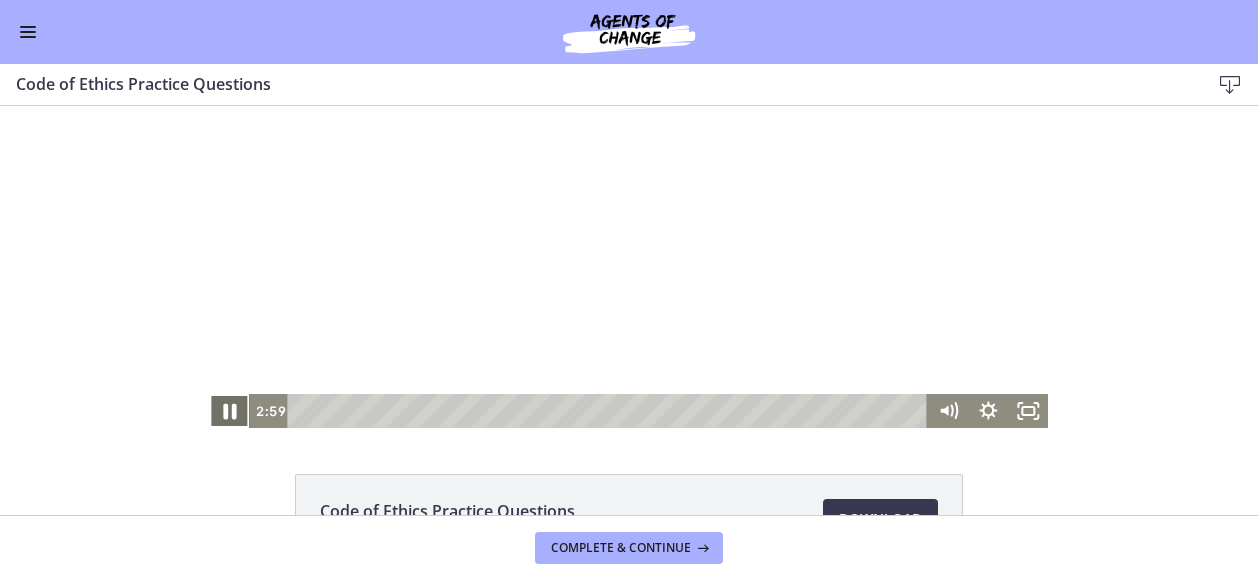 click 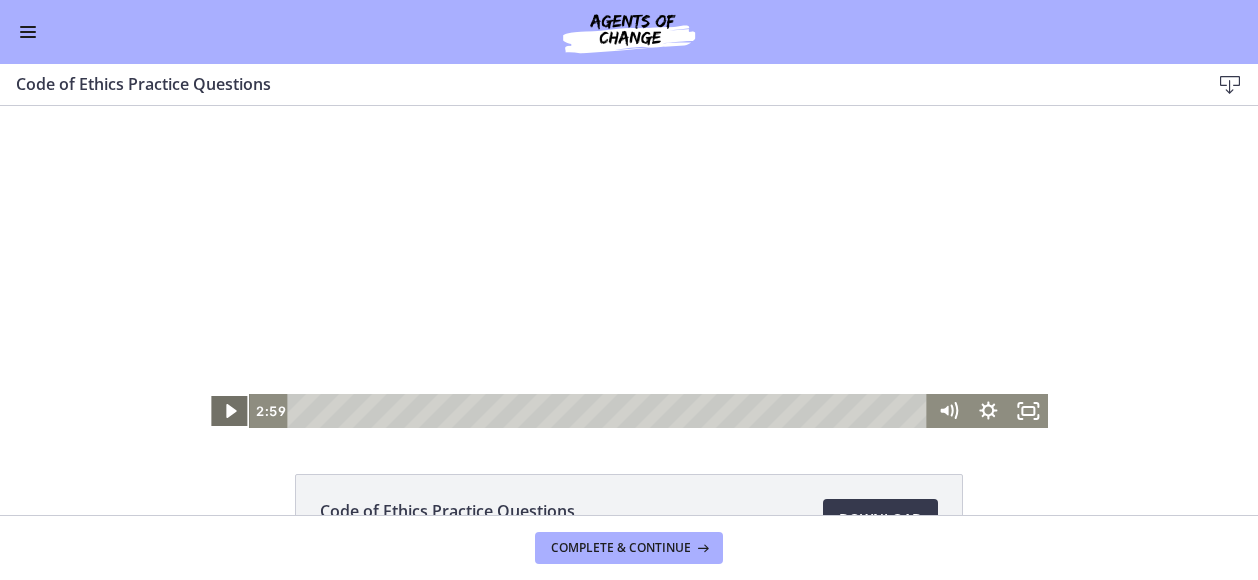click 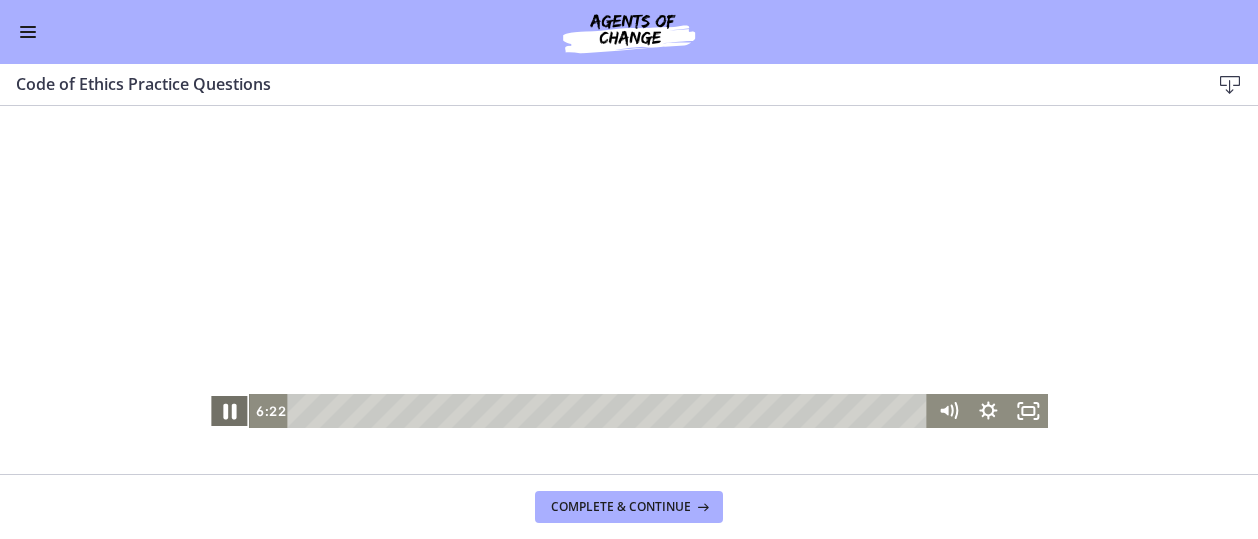 click 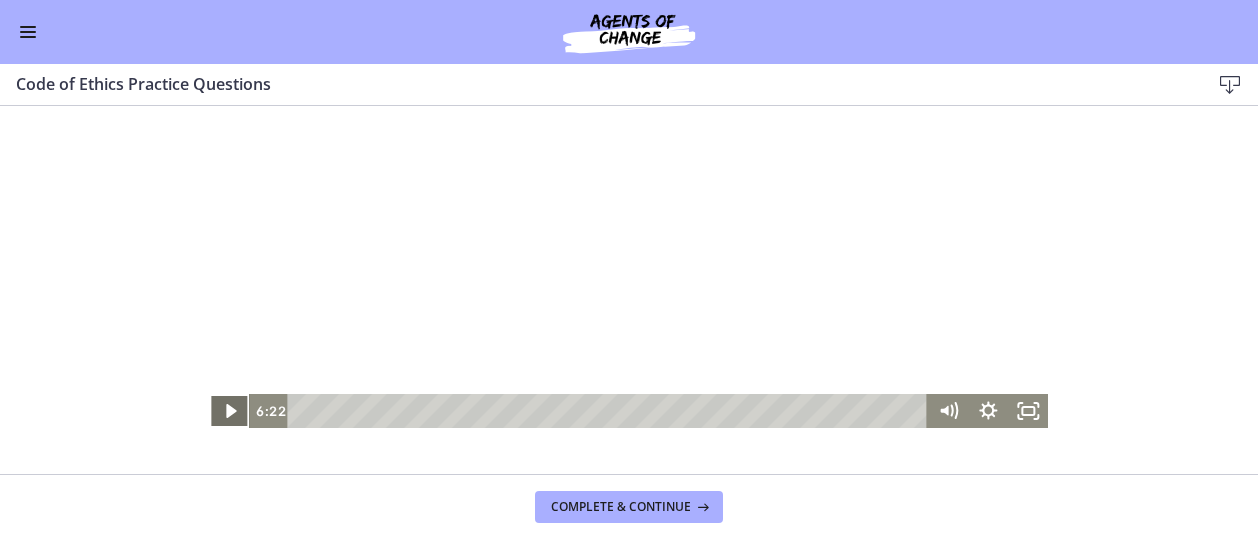 click 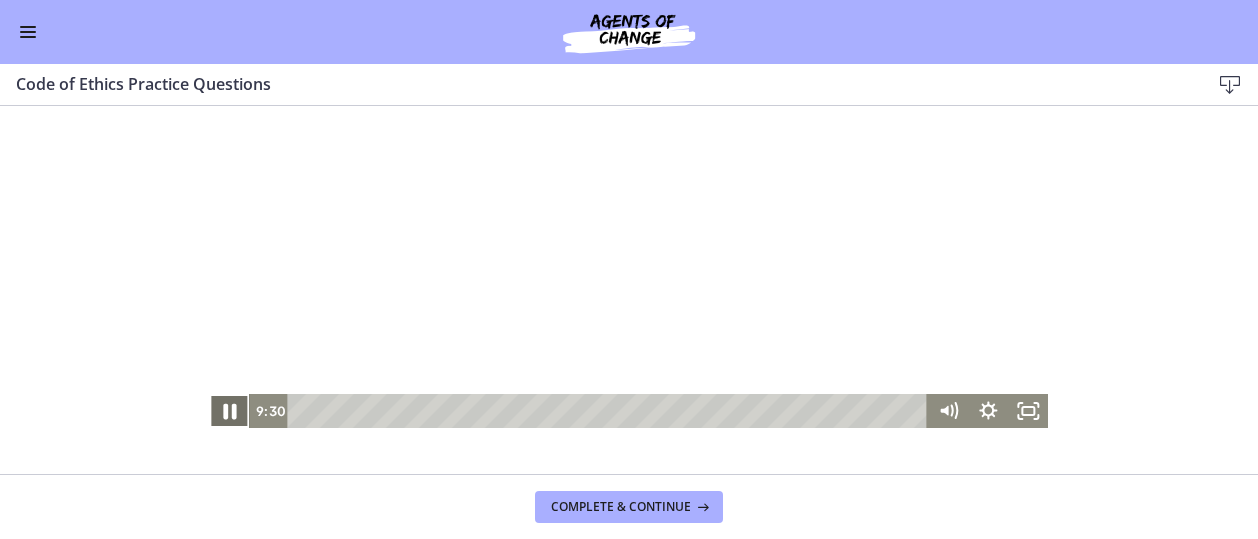 click 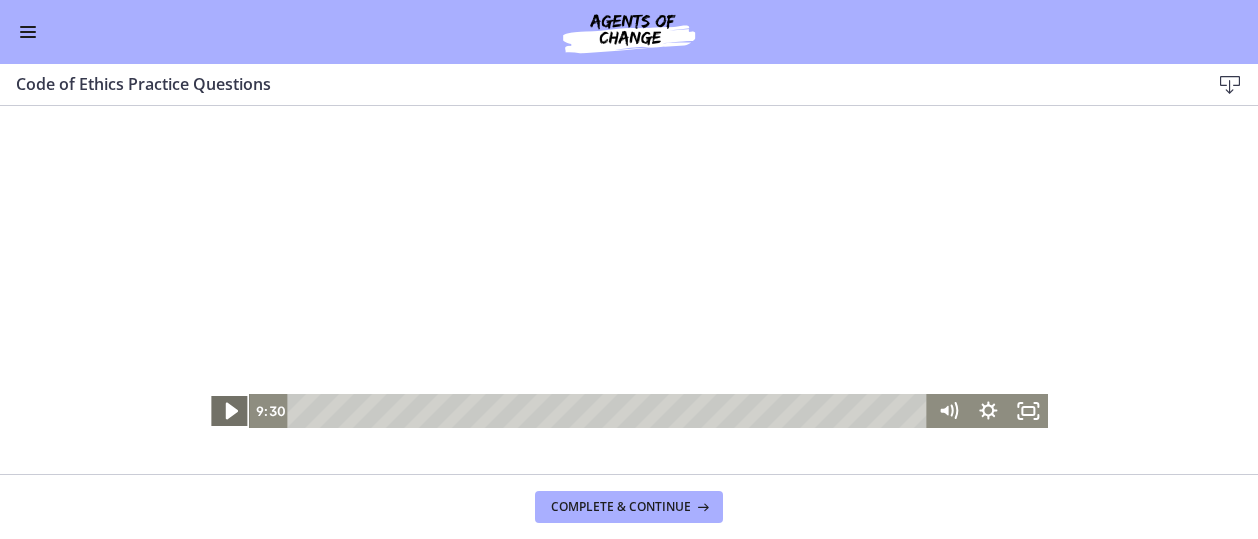 click 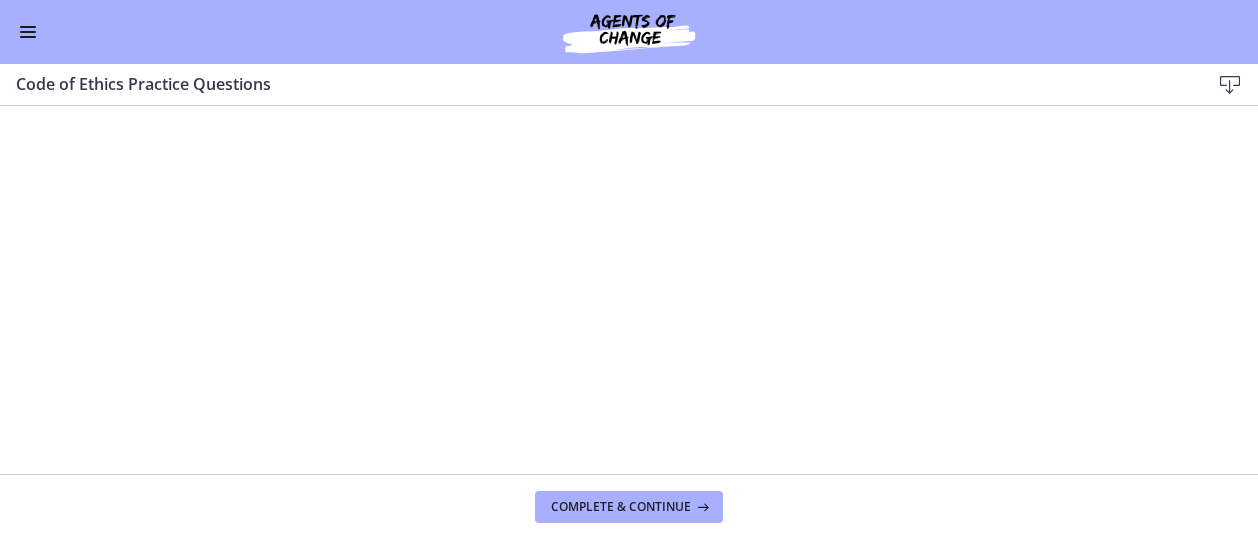 scroll, scrollTop: 0, scrollLeft: 0, axis: both 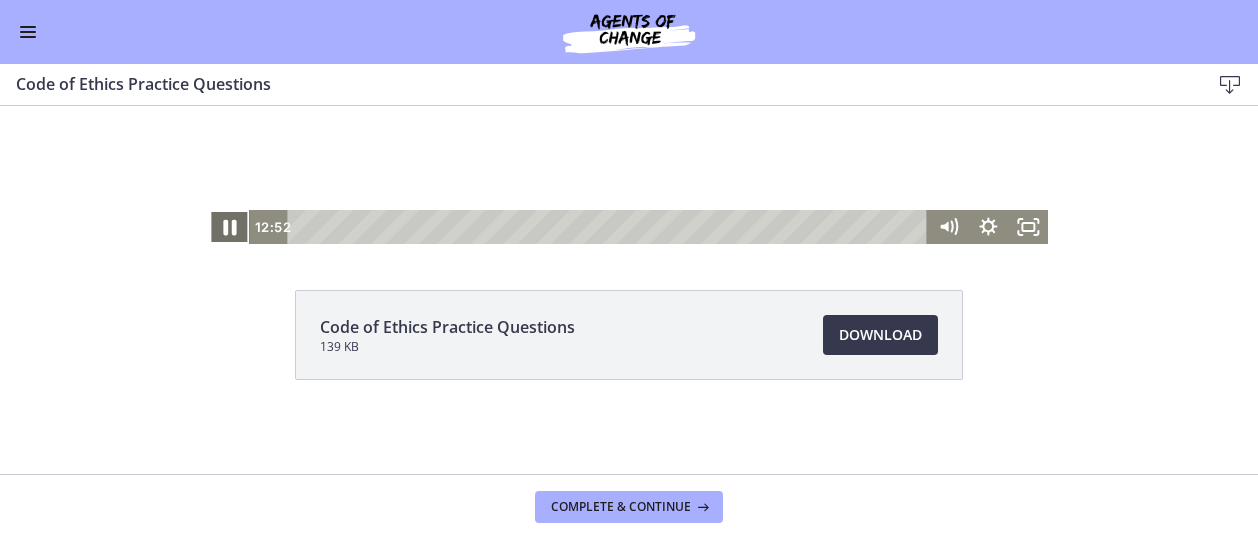 click 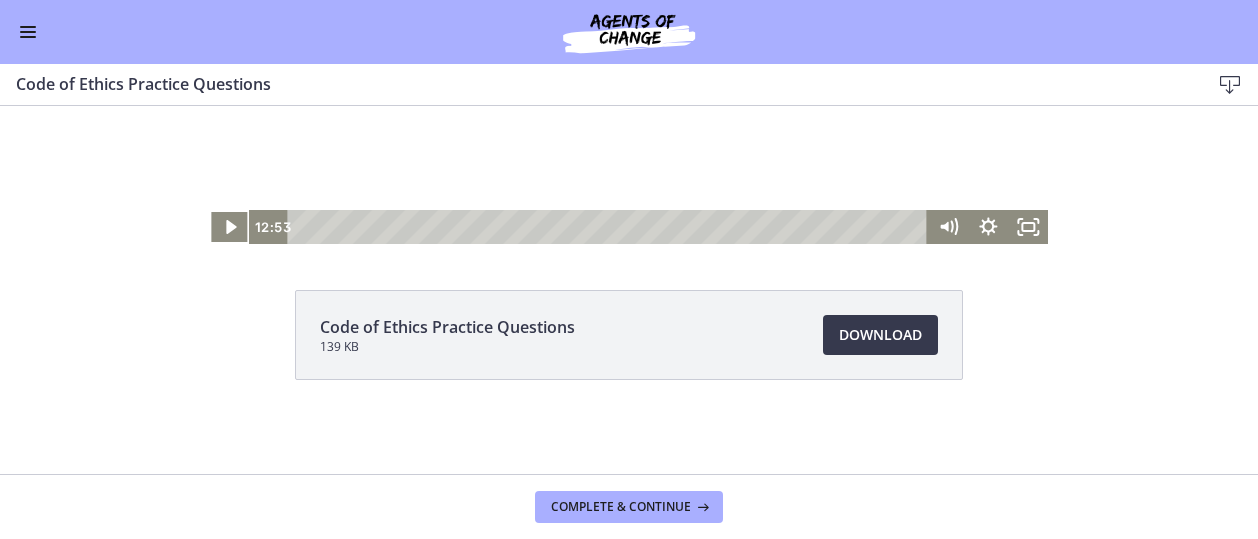 scroll, scrollTop: 284, scrollLeft: 0, axis: vertical 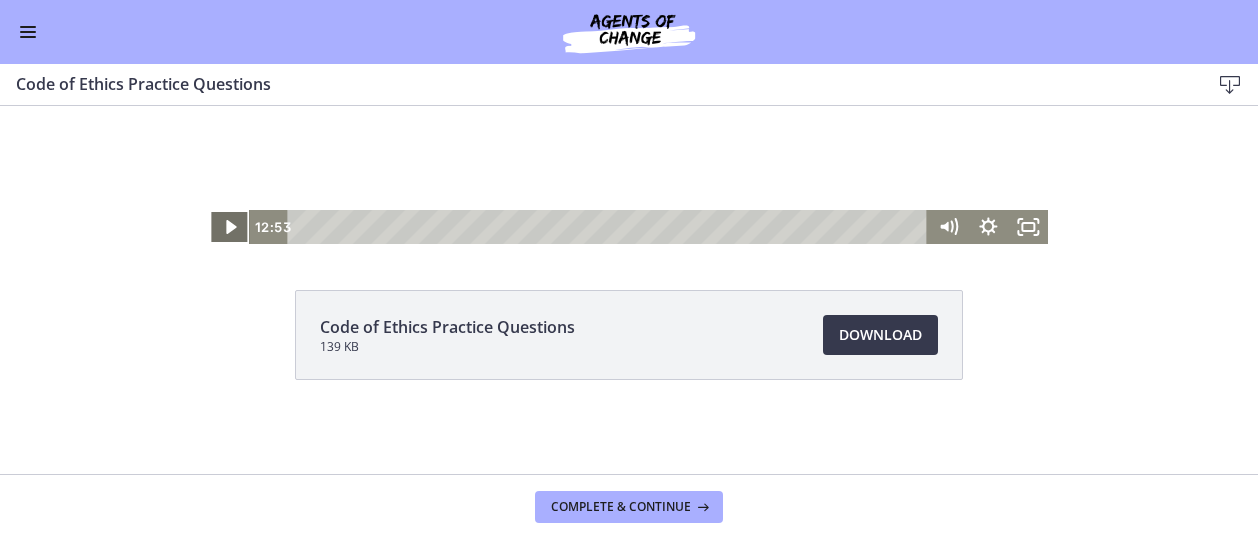 click 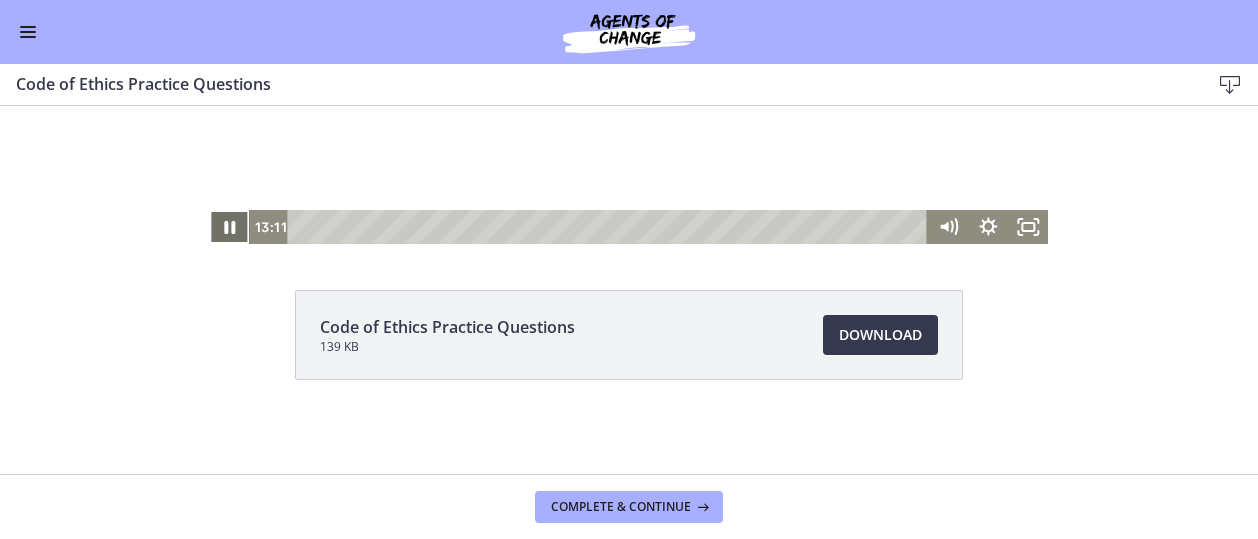 click 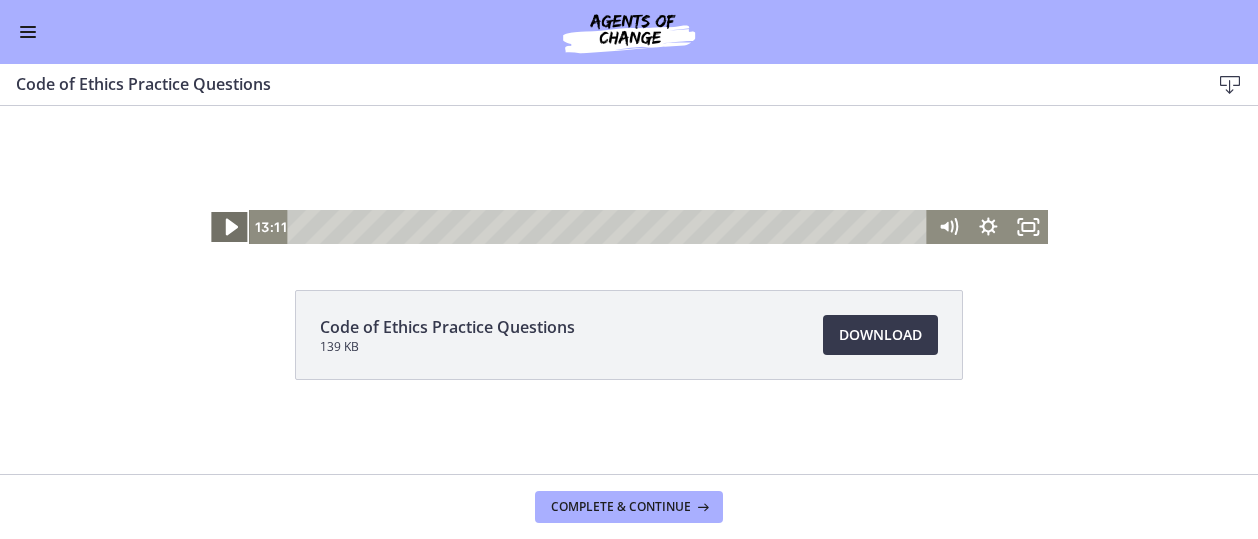 click 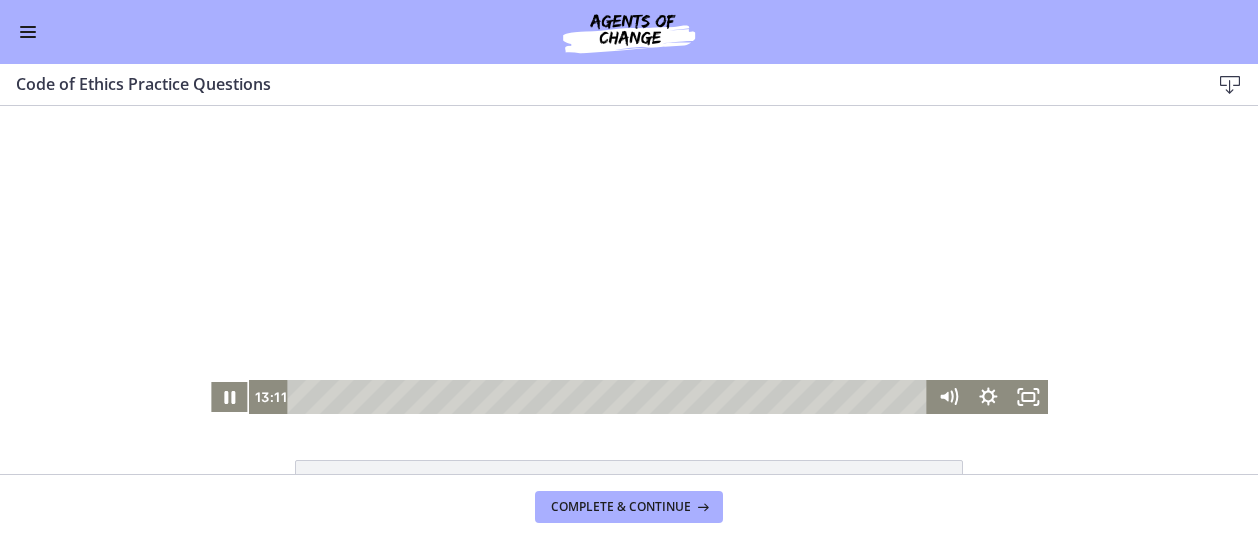 scroll, scrollTop: 0, scrollLeft: 0, axis: both 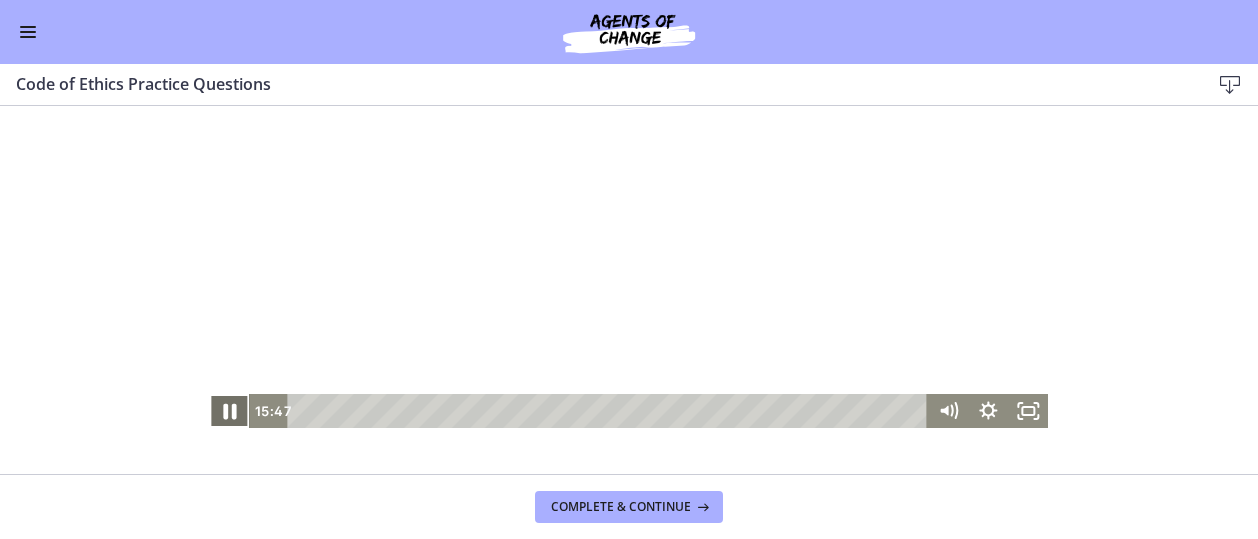 click 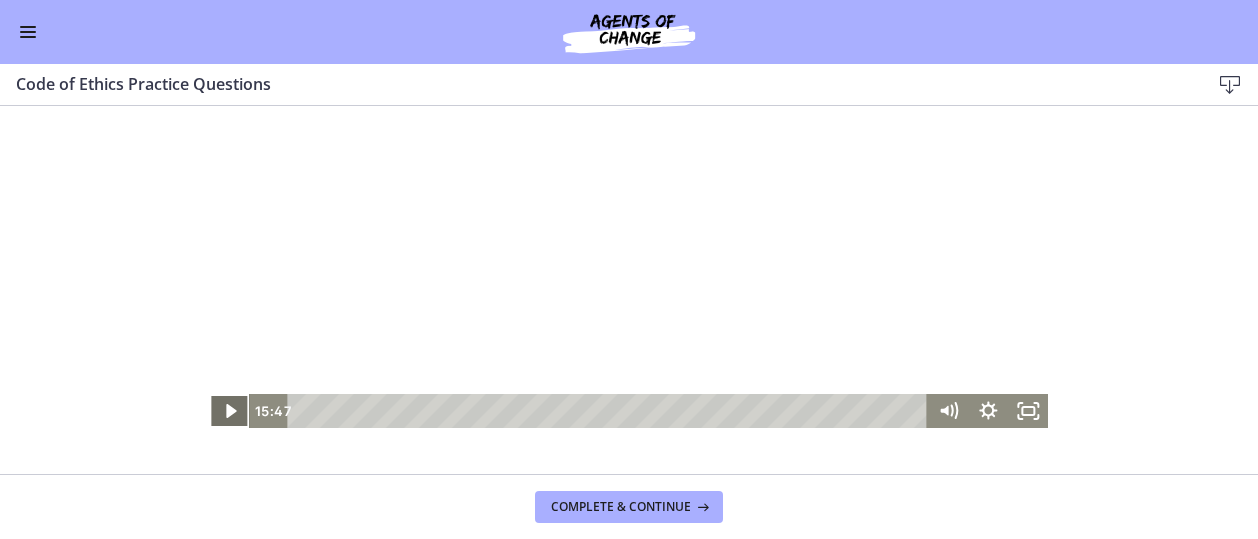 click 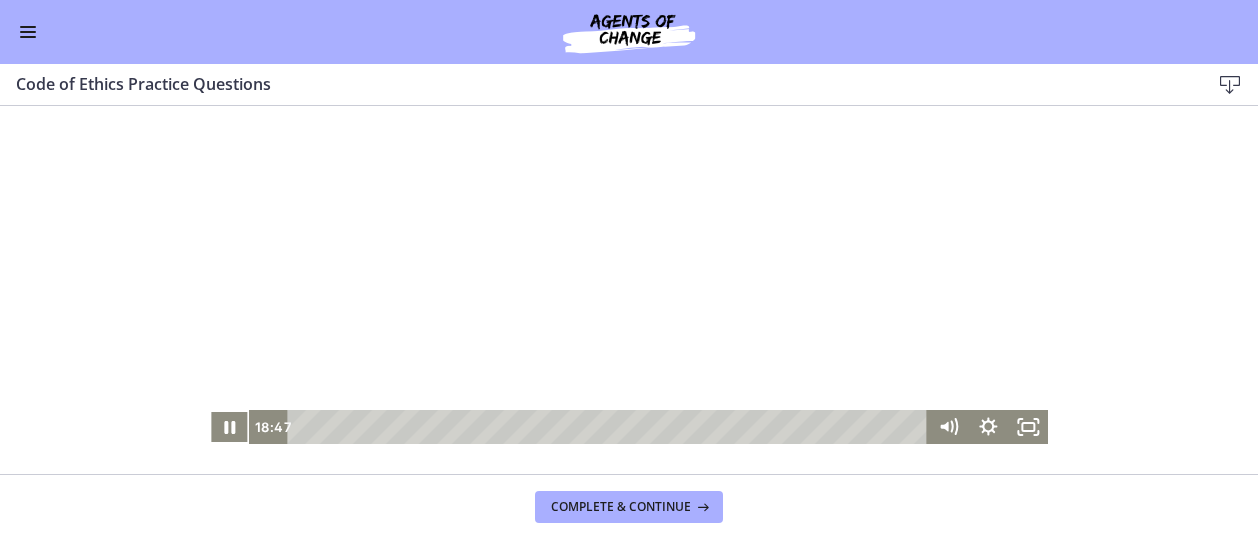 scroll, scrollTop: 284, scrollLeft: 0, axis: vertical 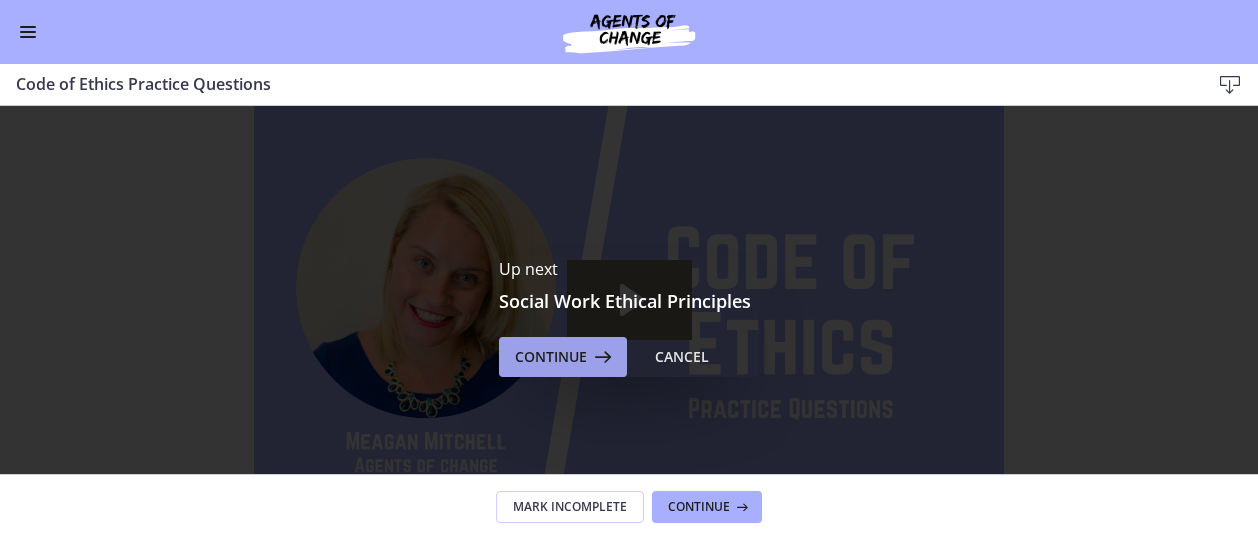 click at bounding box center (601, 357) 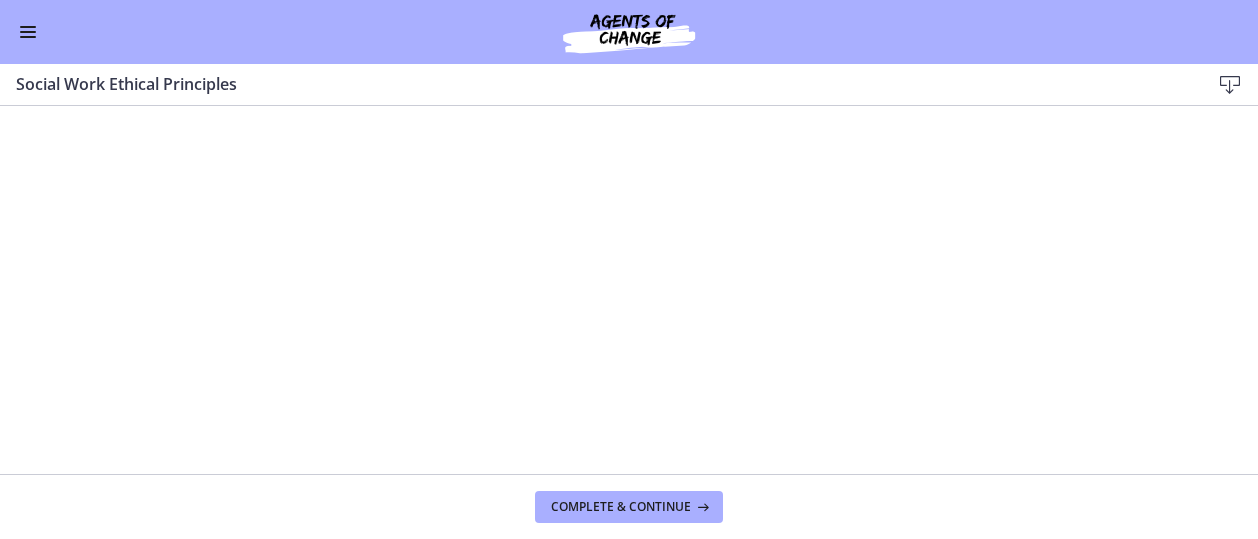 click at bounding box center [1230, 85] 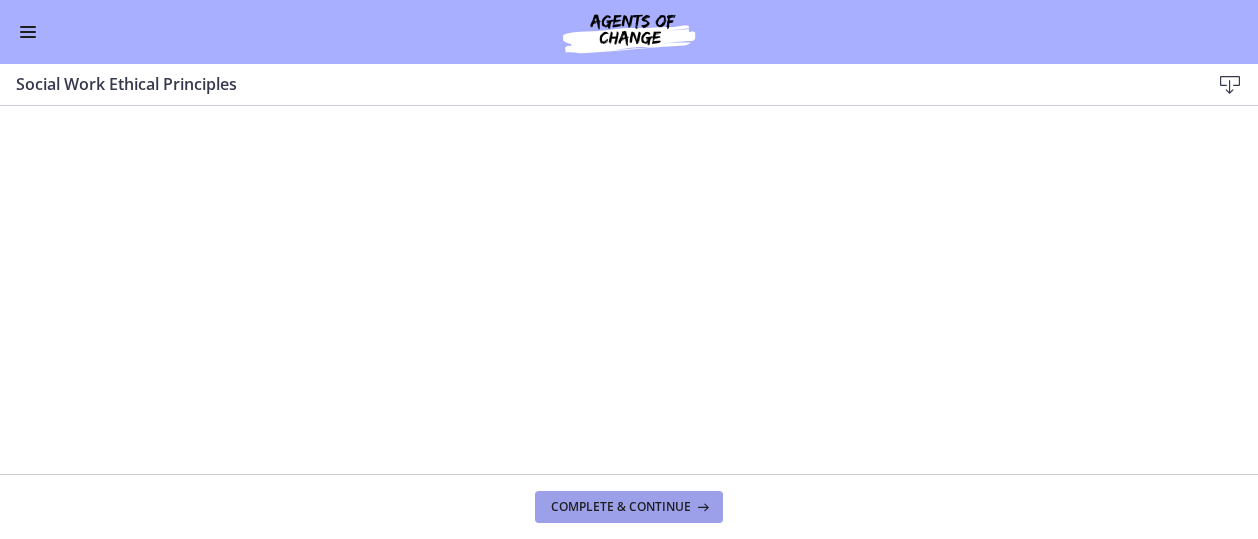 click on "Complete & continue" at bounding box center [621, 507] 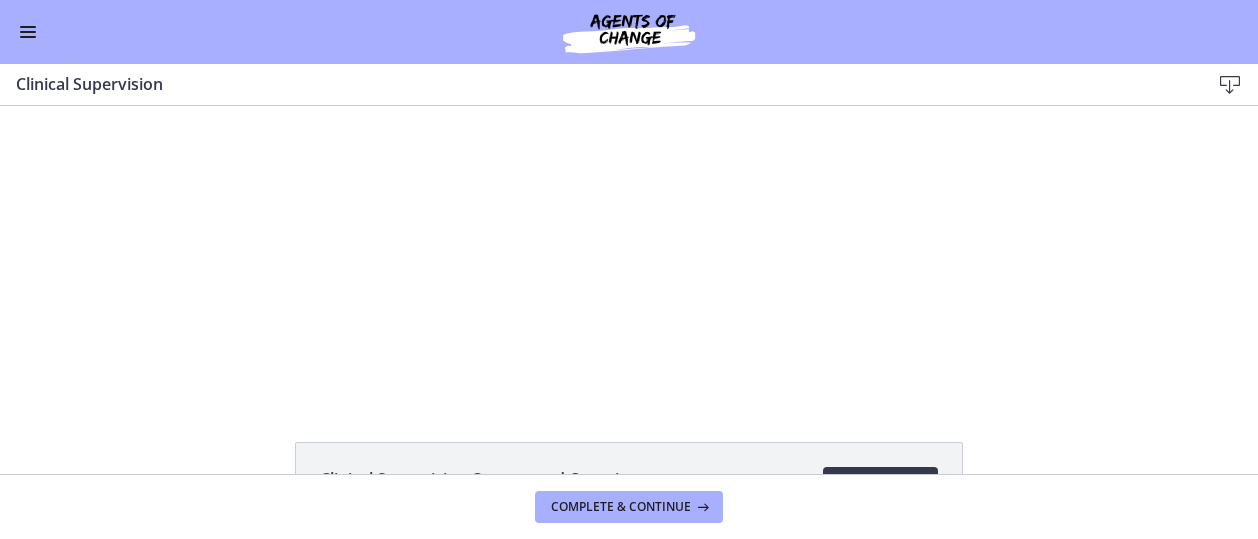 scroll, scrollTop: 0, scrollLeft: 0, axis: both 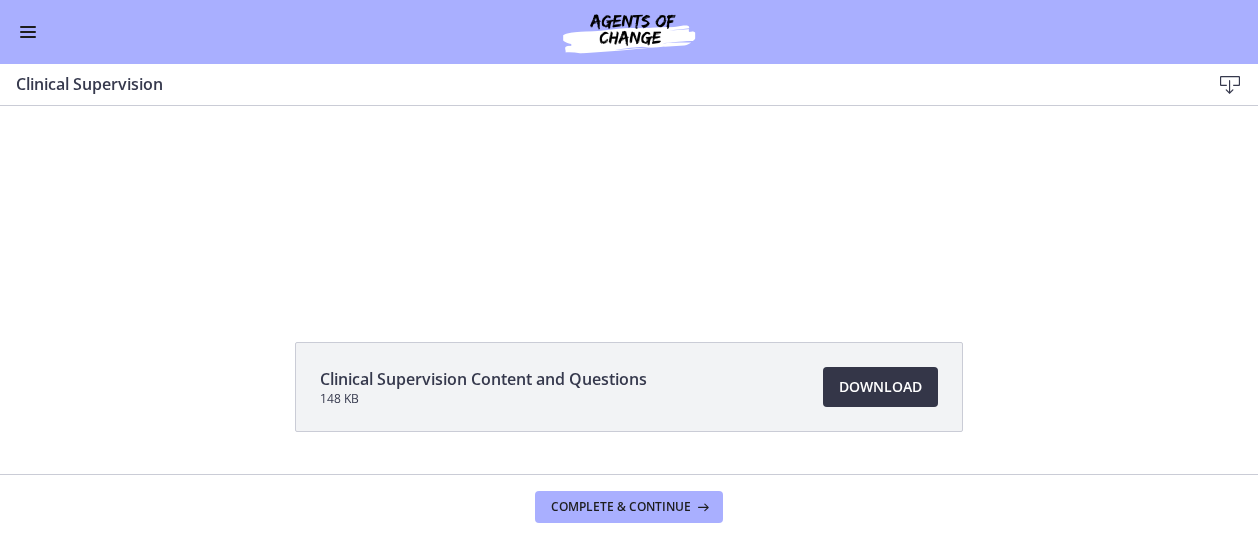 click on "Download
Opens in a new window" at bounding box center [880, 387] 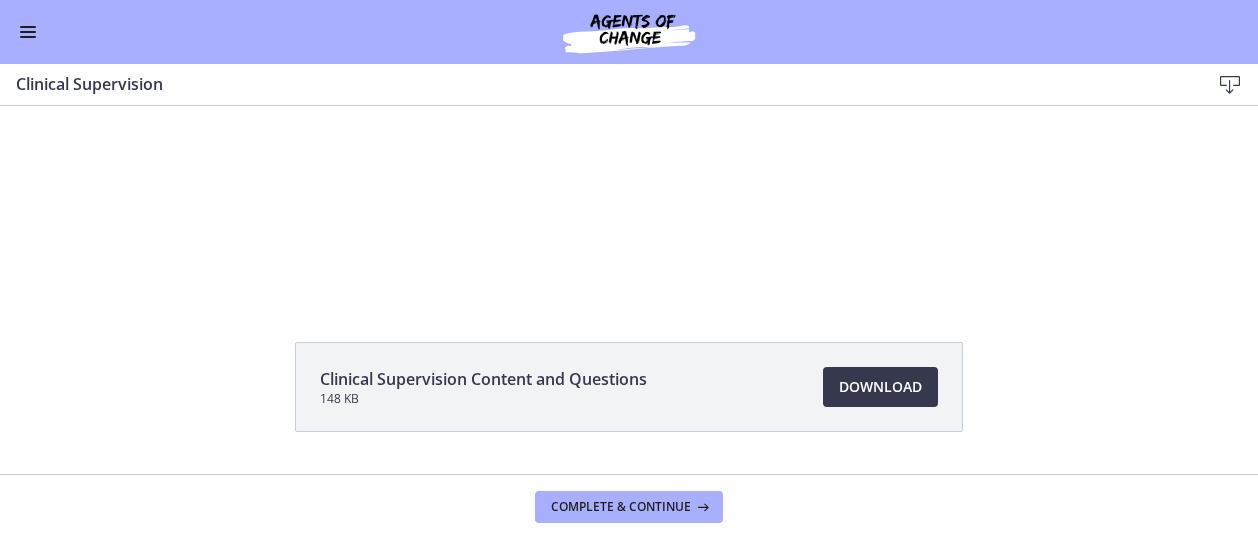 click on "Click for sound
@keyframes VOLUME_SMALL_WAVE_FLASH {
0% { opacity: 0; }
33% { opacity: 1; }
66% { opacity: 1; }
100% { opacity: 0; }
}
@keyframes VOLUME_LARGE_WAVE_FLASH {
0% { opacity: 0; }
33% { opacity: 1; }
66% { opacity: 1; }
100% { opacity: 0; }
}
.volume__small-wave {
animation: VOLUME_SMALL_WAVE_FLASH 2s infinite;
opacity: 0;
}
.volume__large-wave {
animation: VOLUME_LARGE_WAVE_FLASH 2s infinite .3s;
opacity: 0;
}
0:20 31:05" at bounding box center (629, 151) 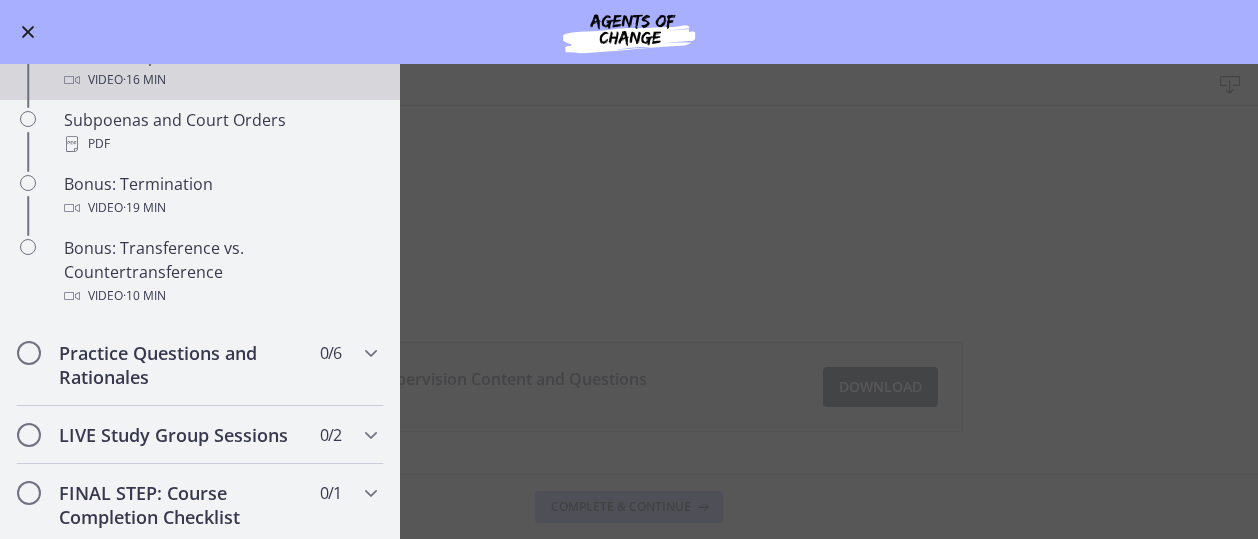 scroll, scrollTop: 1200, scrollLeft: 0, axis: vertical 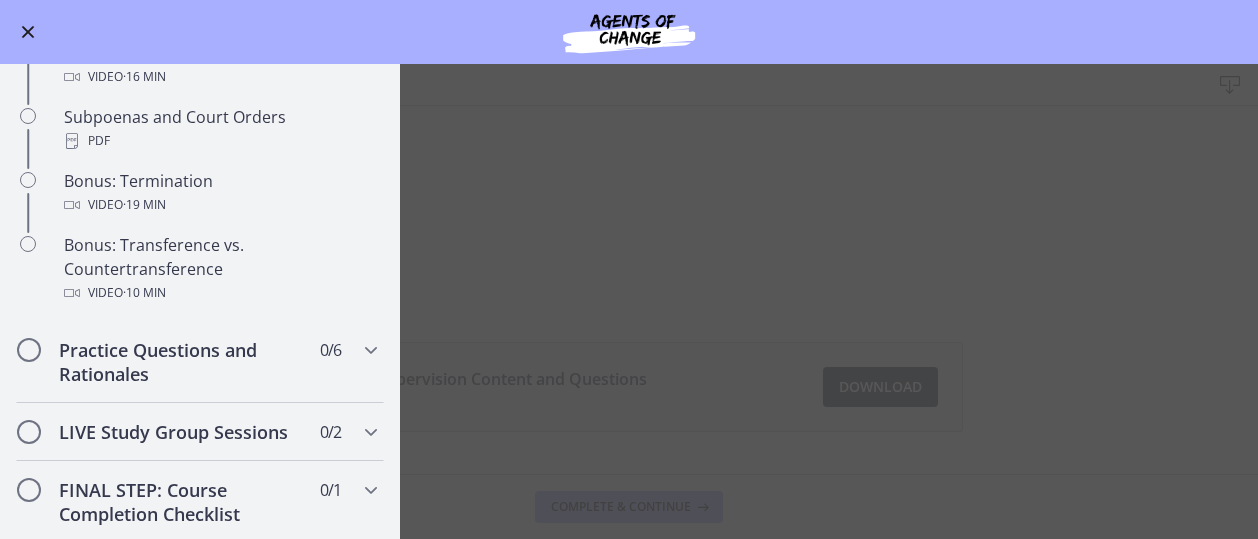 click at bounding box center (28, 32) 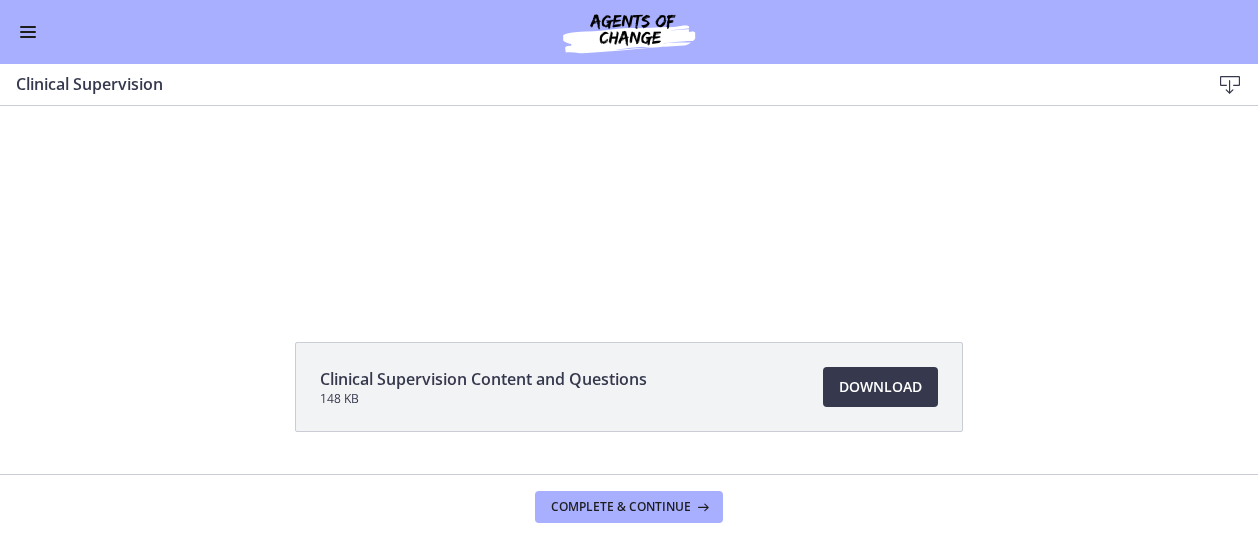 scroll, scrollTop: 0, scrollLeft: 0, axis: both 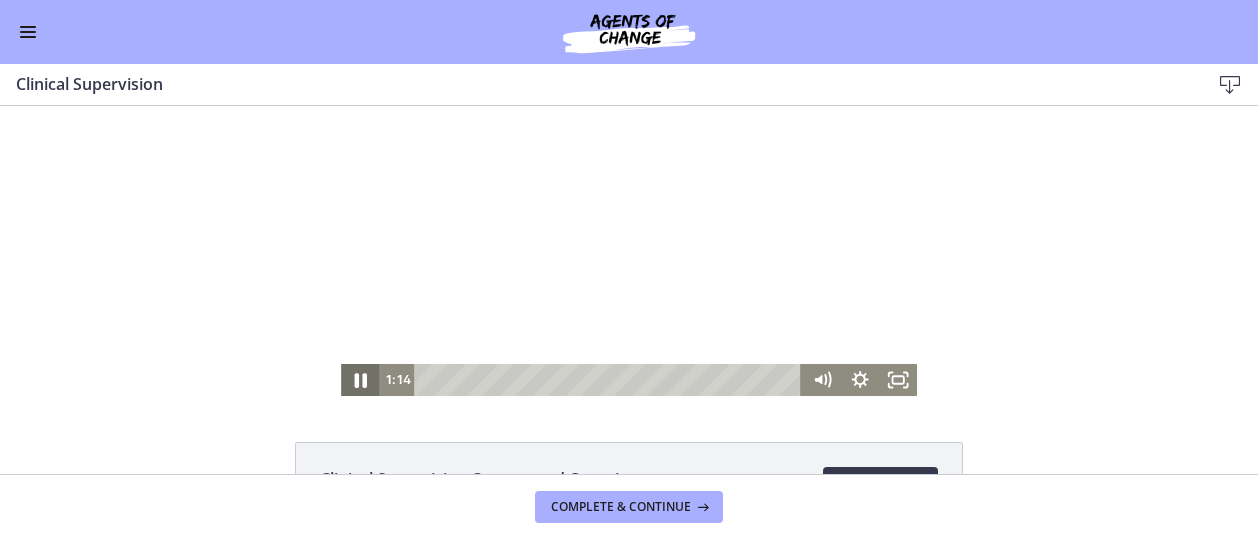 click 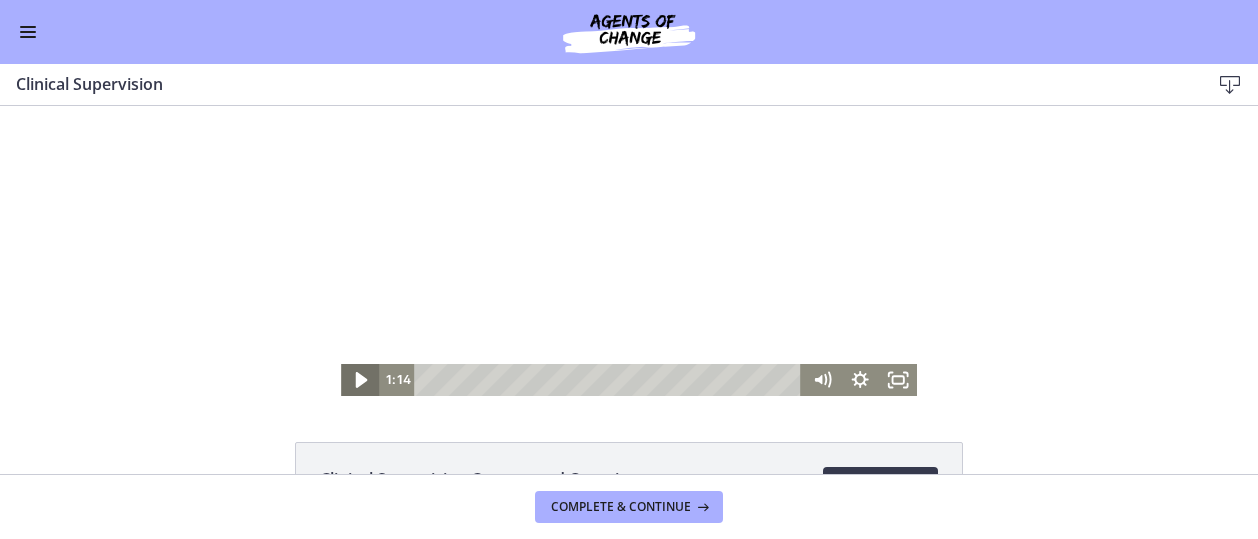 click 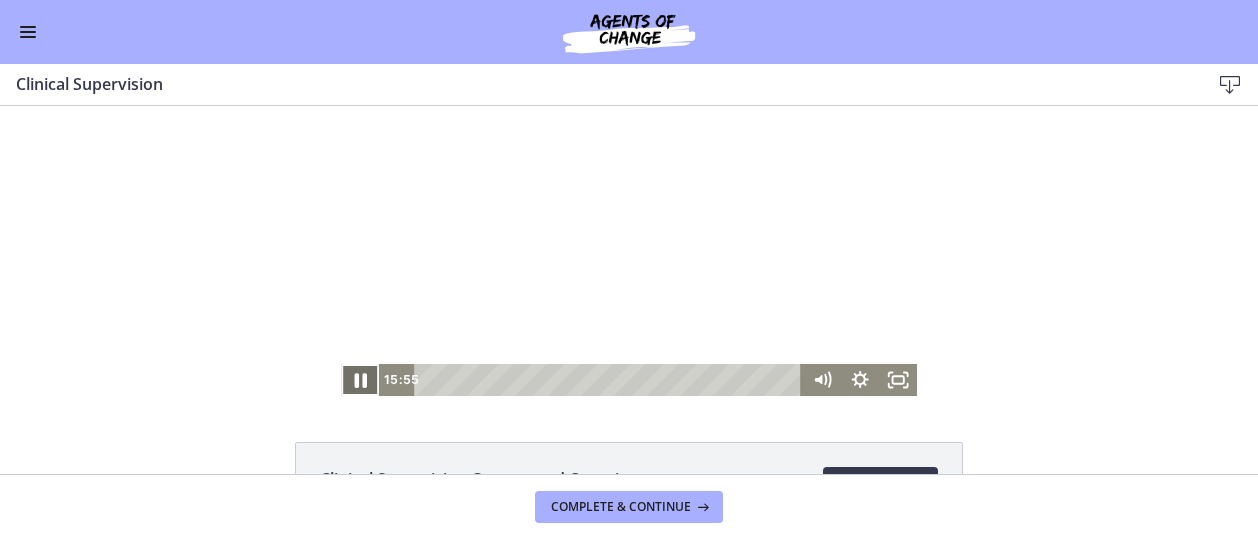 click 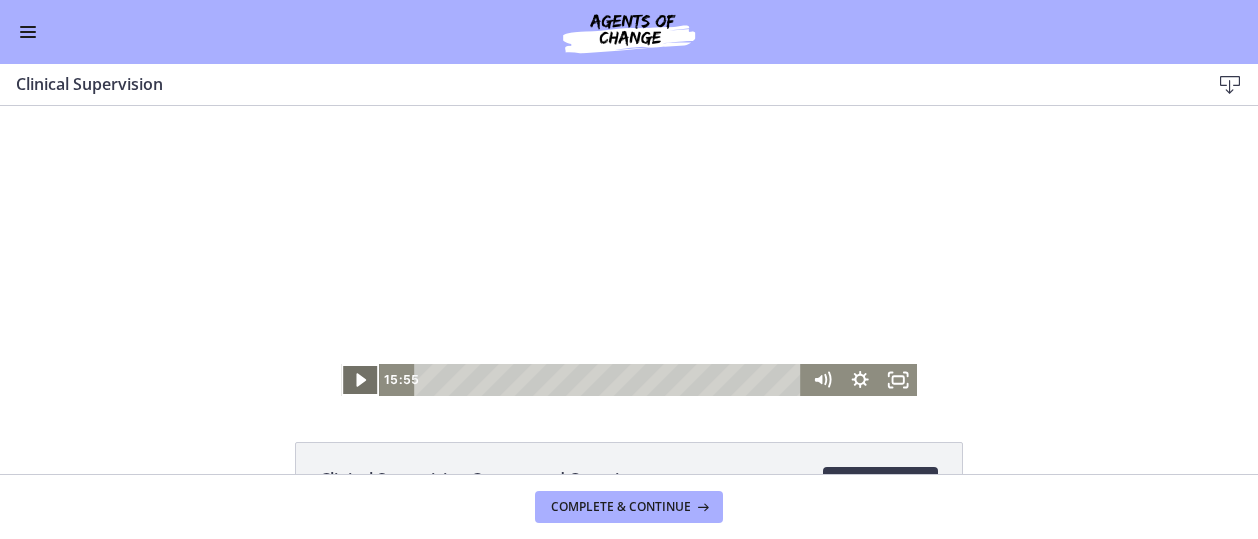 click 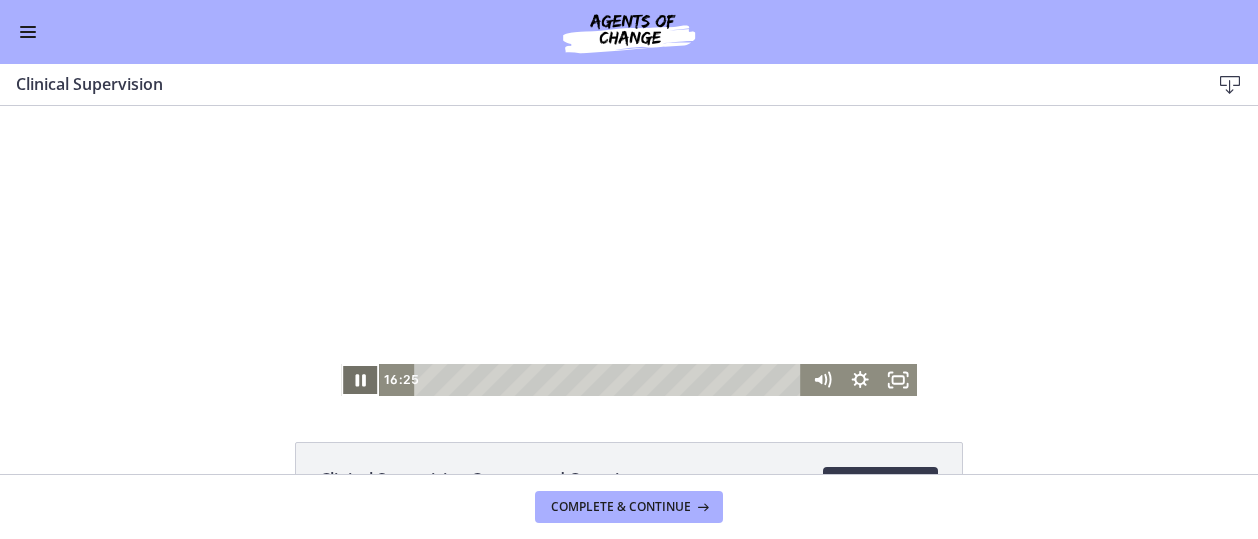 click 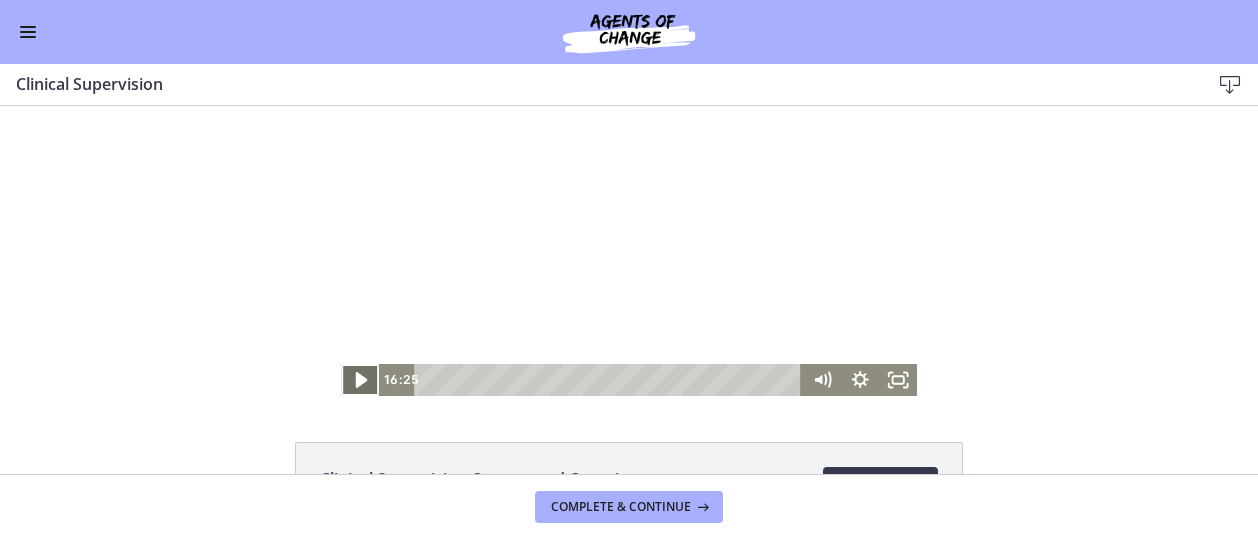 click 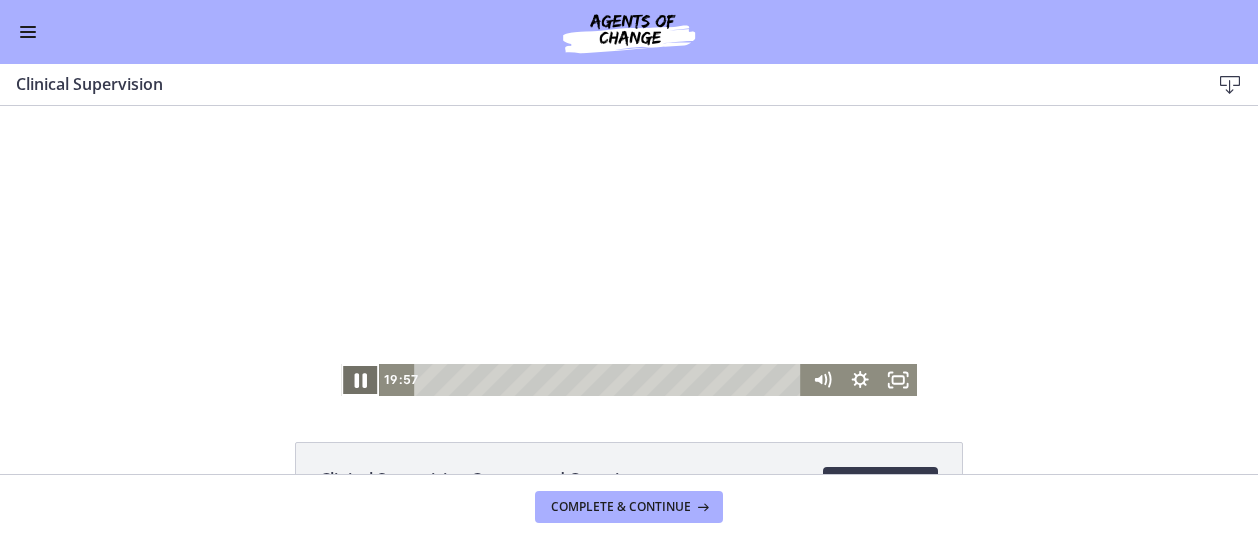 click 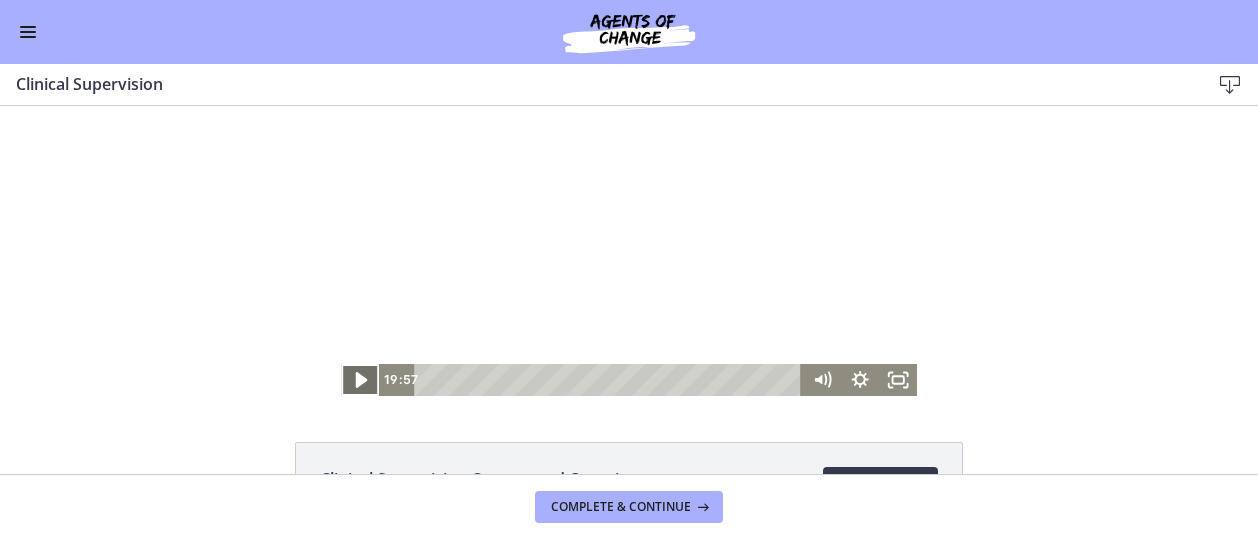 click 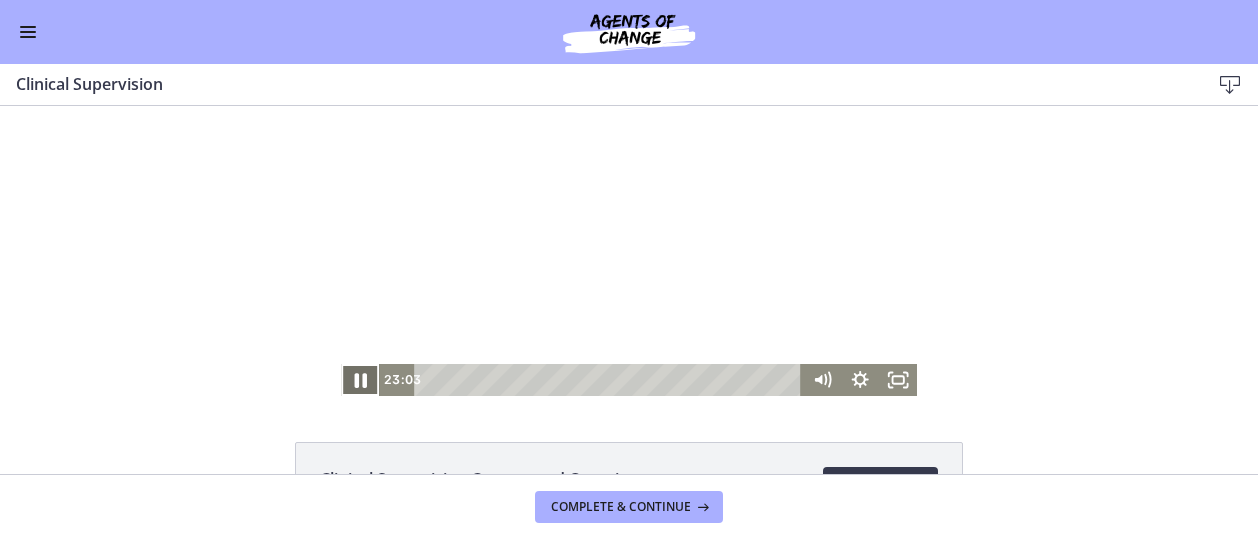 click 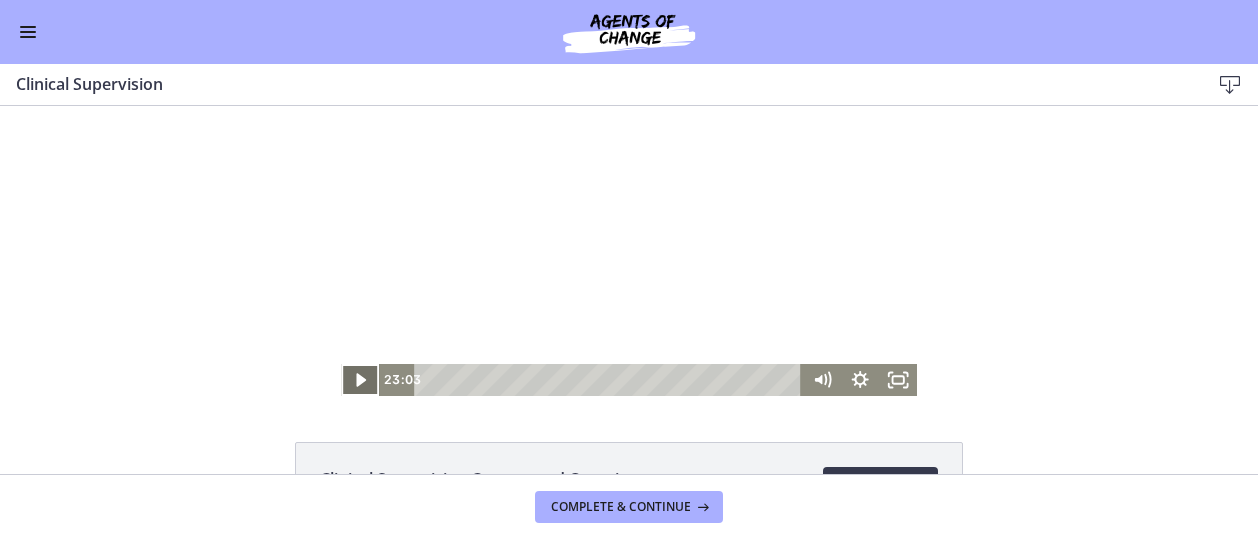 click 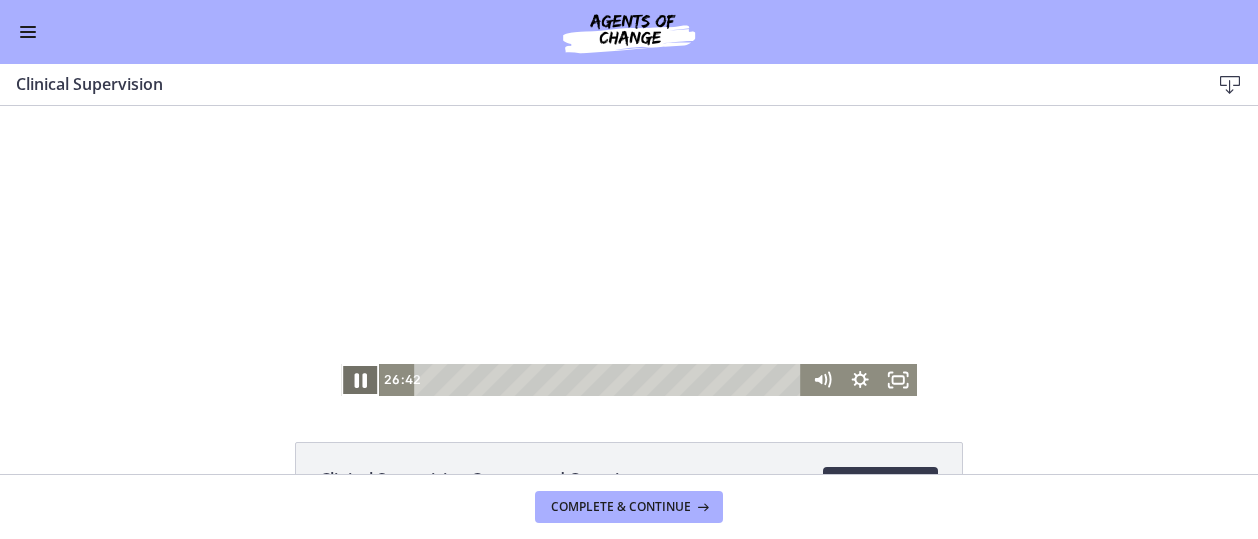 click 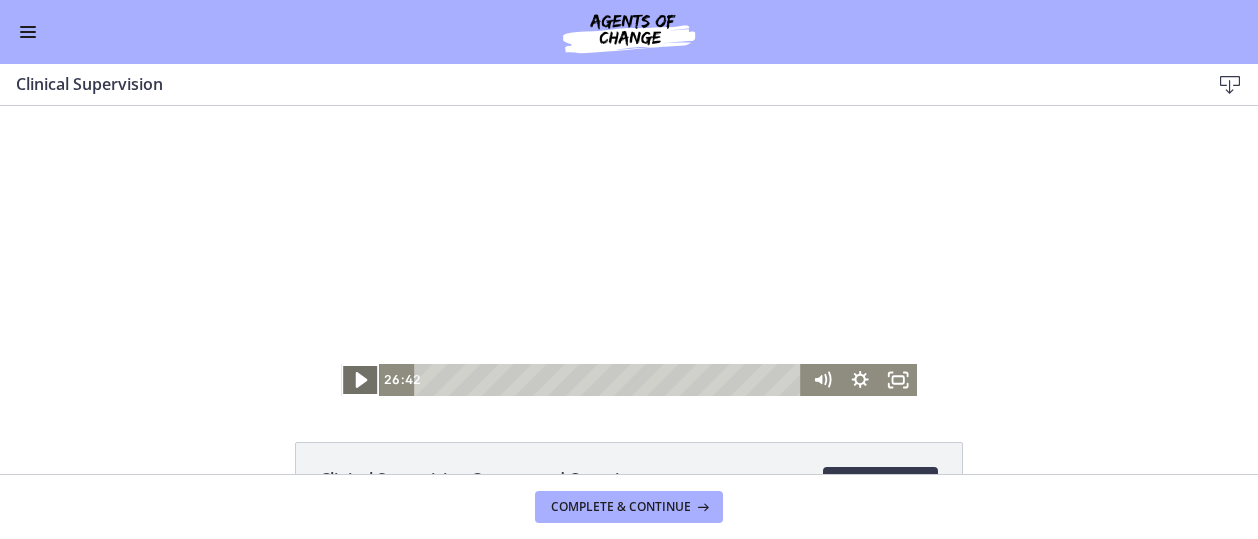 click 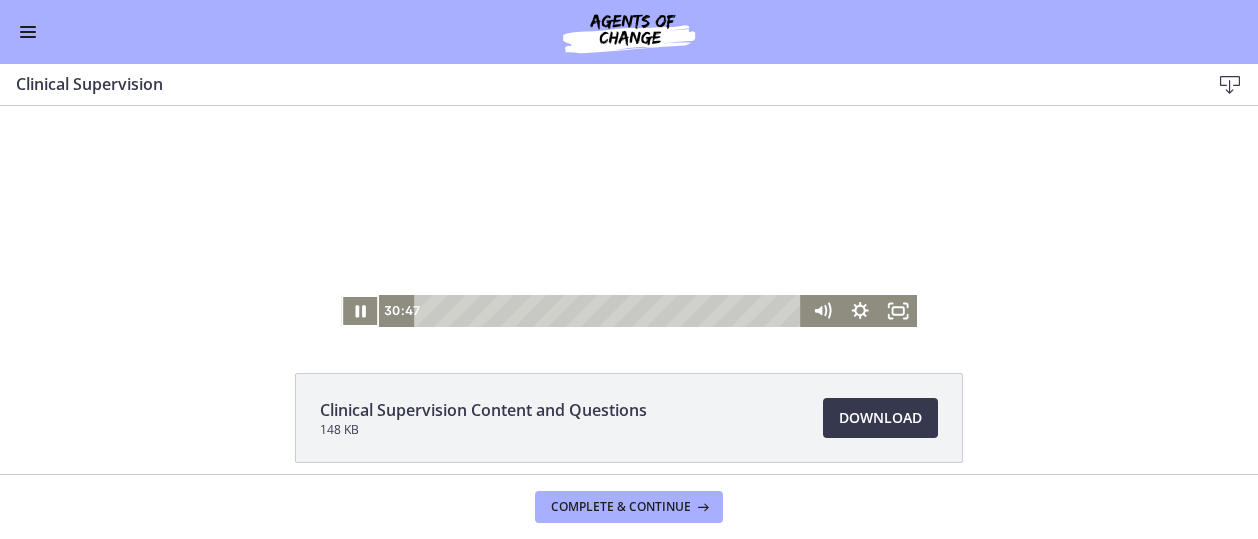 scroll, scrollTop: 100, scrollLeft: 0, axis: vertical 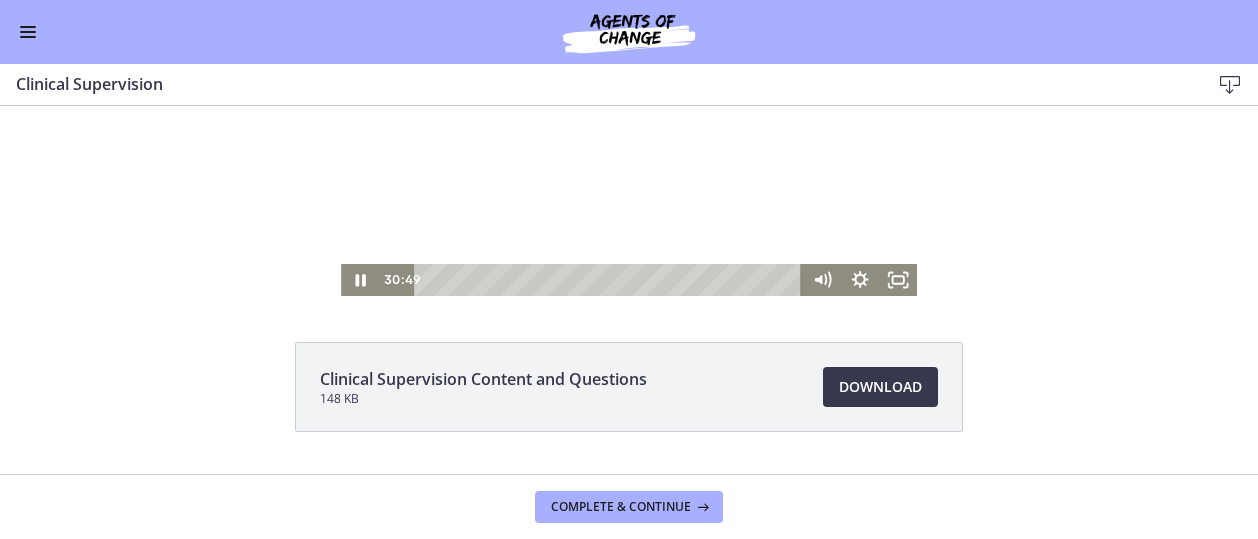 click on "Click for sound
@keyframes VOLUME_SMALL_WAVE_FLASH {
0% { opacity: 0; }
33% { opacity: 1; }
66% { opacity: 1; }
100% { opacity: 0; }
}
@keyframes VOLUME_LARGE_WAVE_FLASH {
0% { opacity: 0; }
33% { opacity: 1; }
66% { opacity: 1; }
100% { opacity: 0; }
}
.volume__small-wave {
animation: VOLUME_SMALL_WAVE_FLASH 2s infinite;
opacity: 0;
}
.volume__large-wave {
animation: VOLUME_LARGE_WAVE_FLASH 2s infinite .3s;
opacity: 0;
}
30:49 0:00" at bounding box center (629, 151) 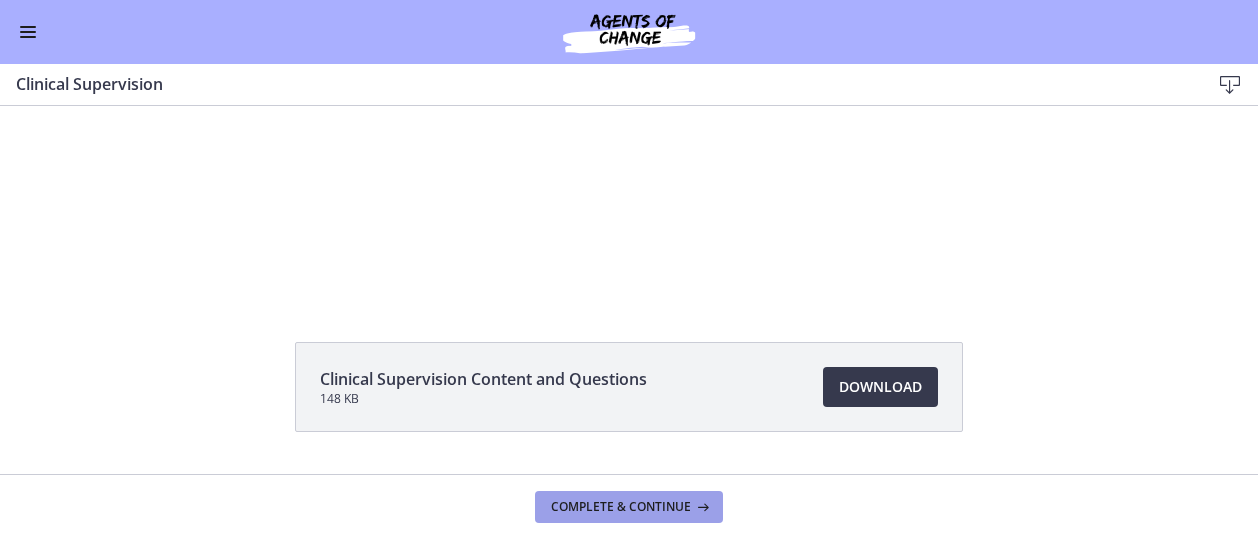 drag, startPoint x: 692, startPoint y: 519, endPoint x: 1040, endPoint y: 209, distance: 466.0515 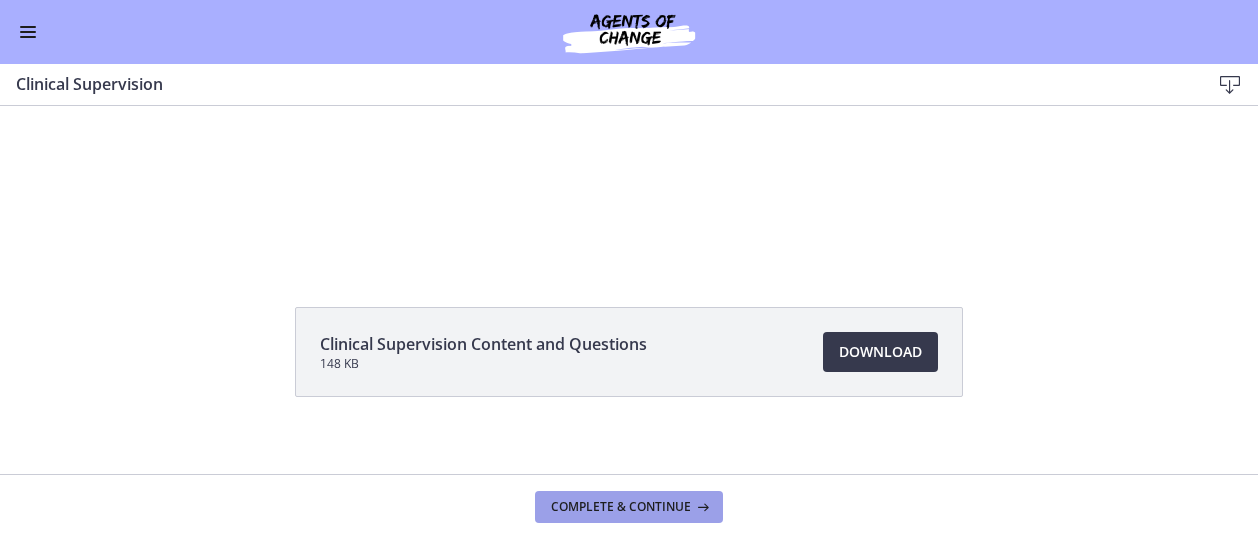scroll, scrollTop: 152, scrollLeft: 0, axis: vertical 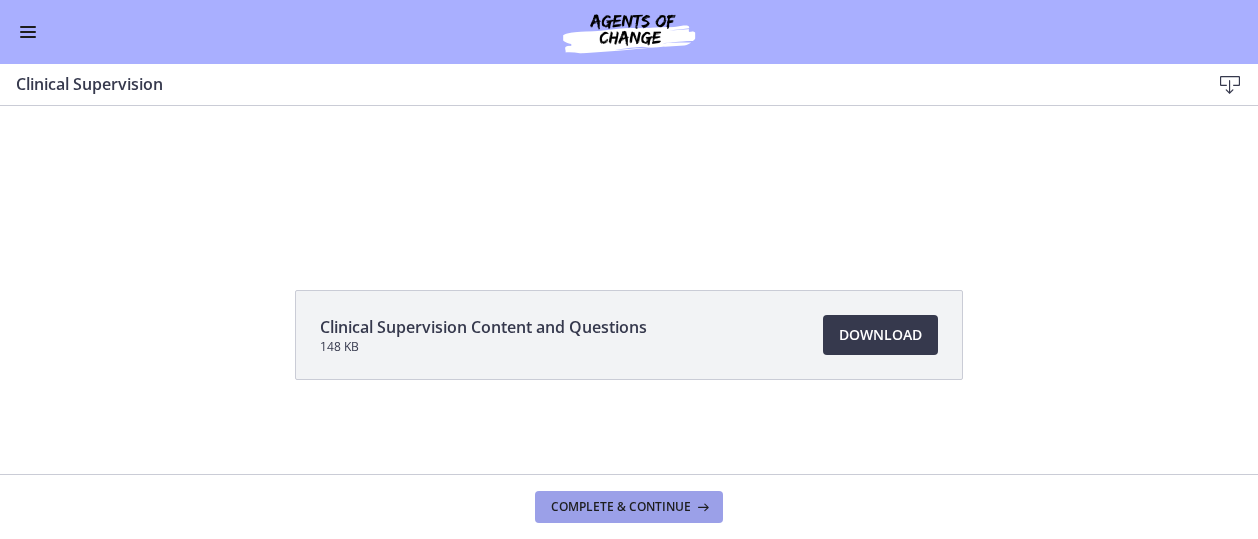 drag, startPoint x: 650, startPoint y: 517, endPoint x: 1268, endPoint y: 398, distance: 629.35284 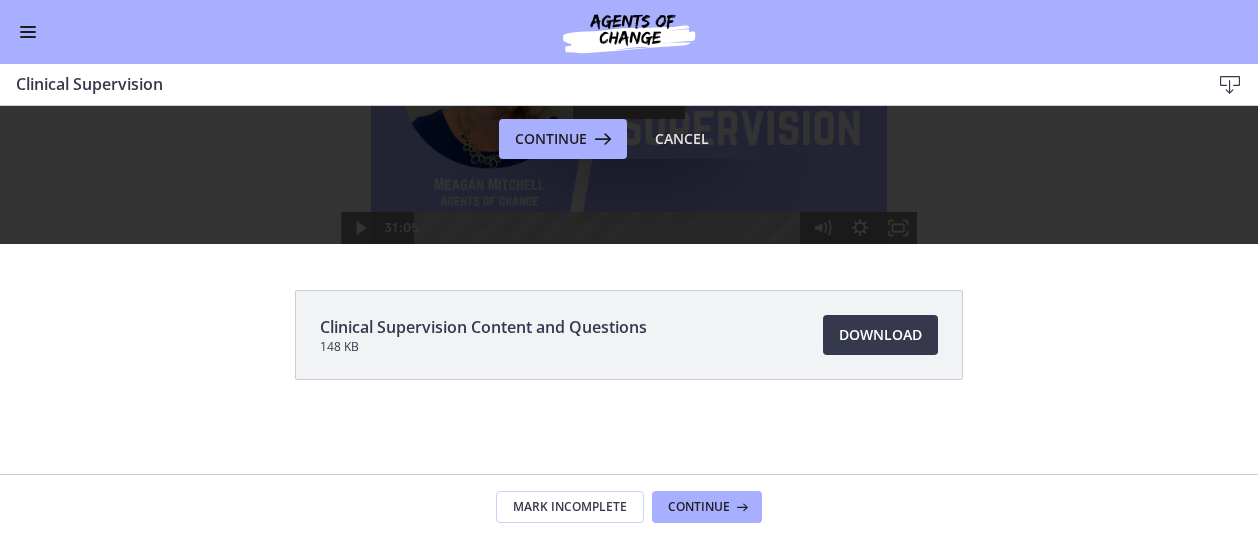 scroll, scrollTop: 0, scrollLeft: 0, axis: both 